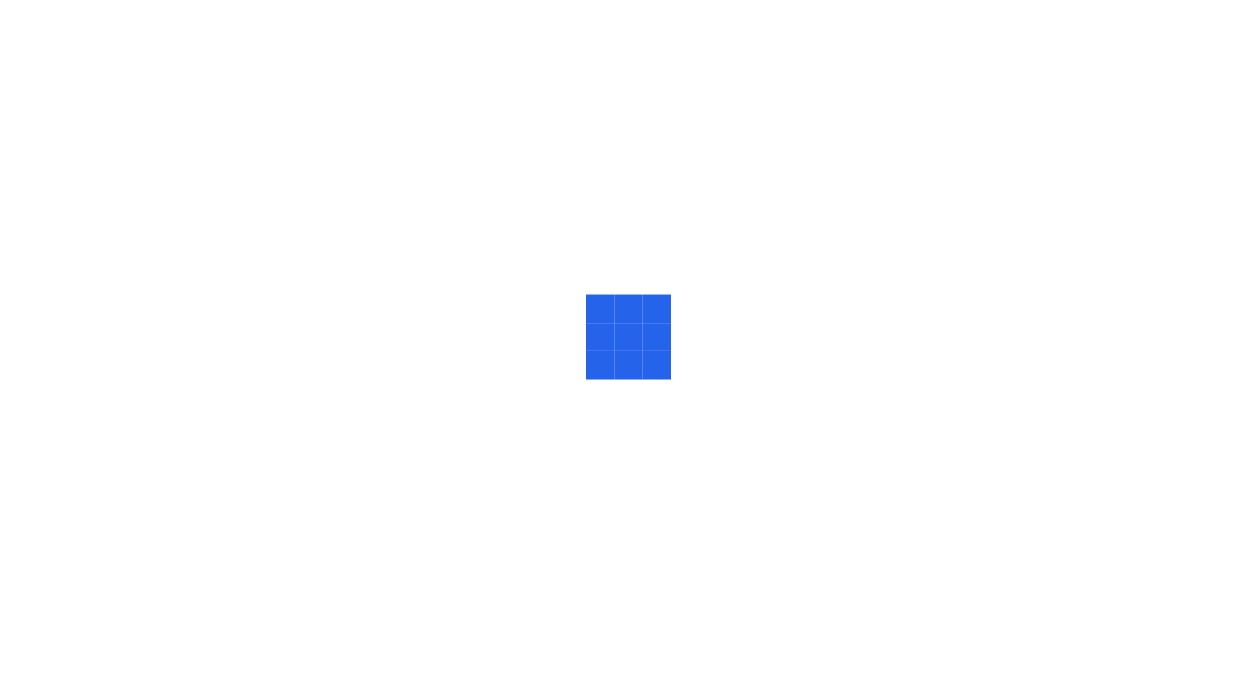 scroll, scrollTop: 0, scrollLeft: 0, axis: both 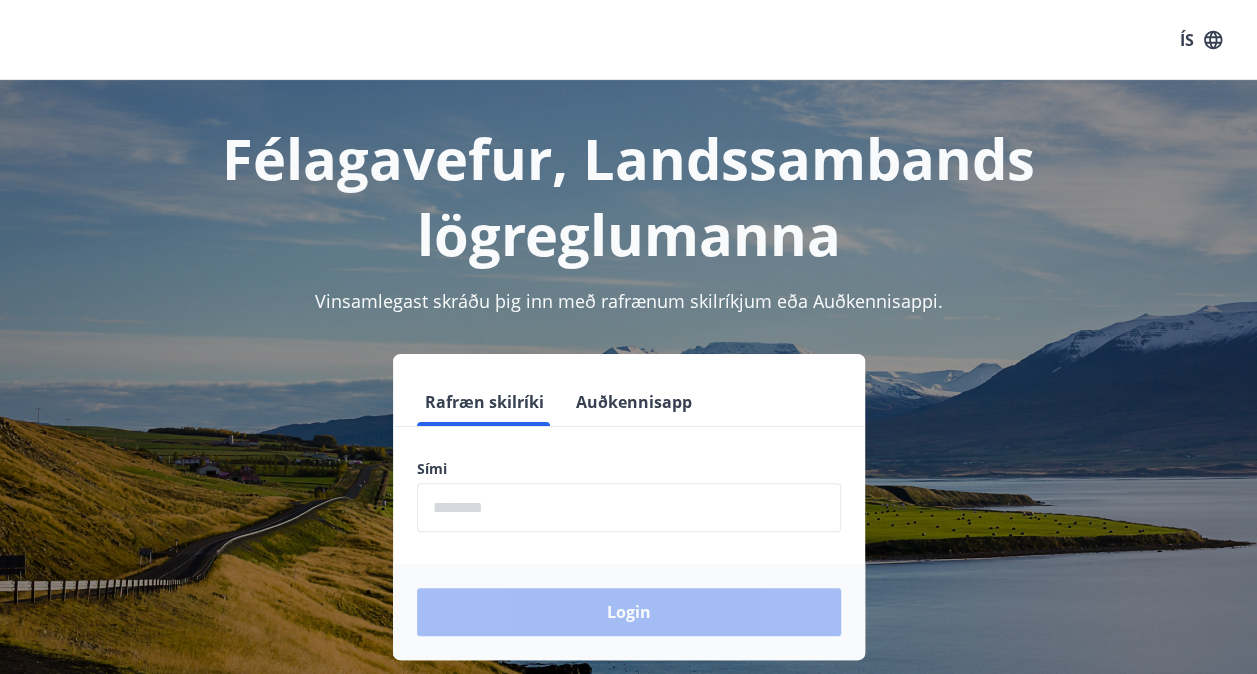 click on "Auðkennisapp" at bounding box center (634, 402) 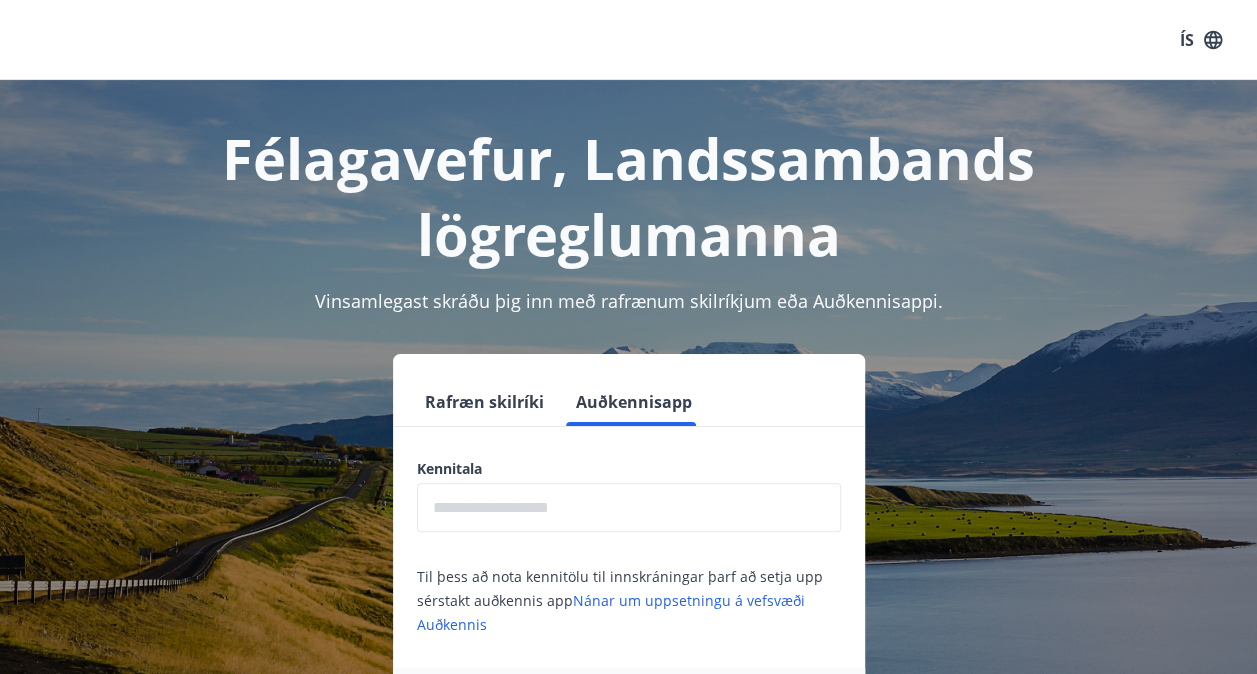 click at bounding box center (629, 507) 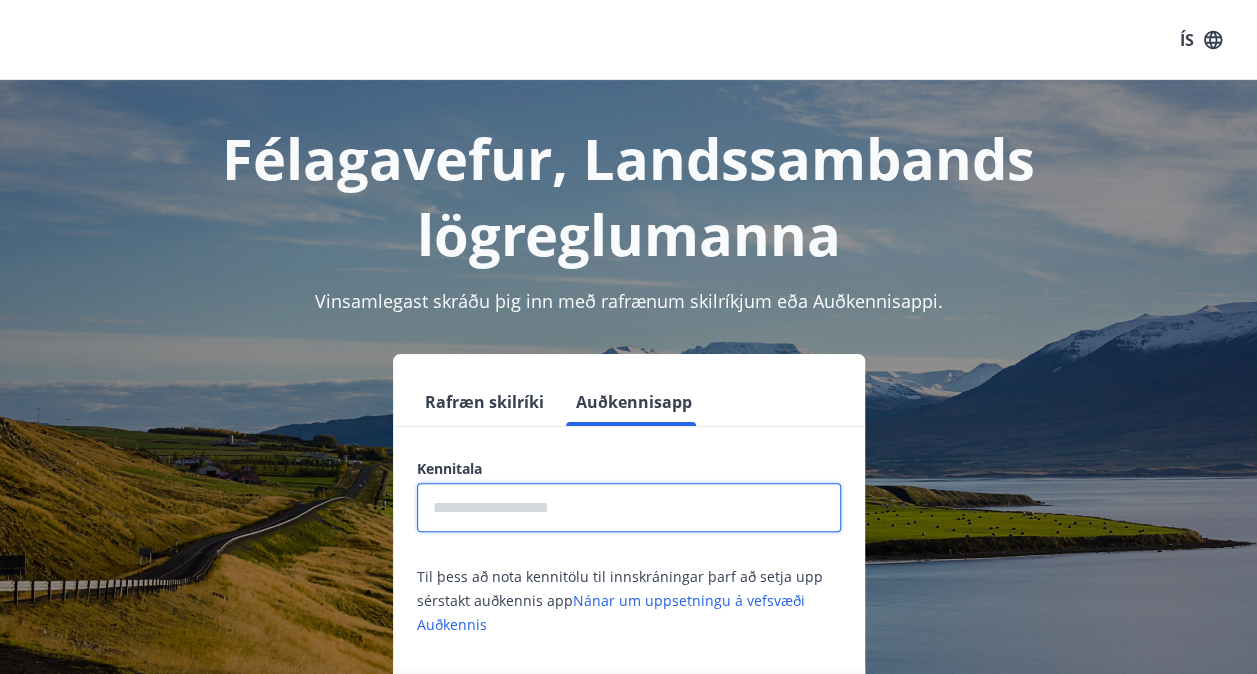 type on "**********" 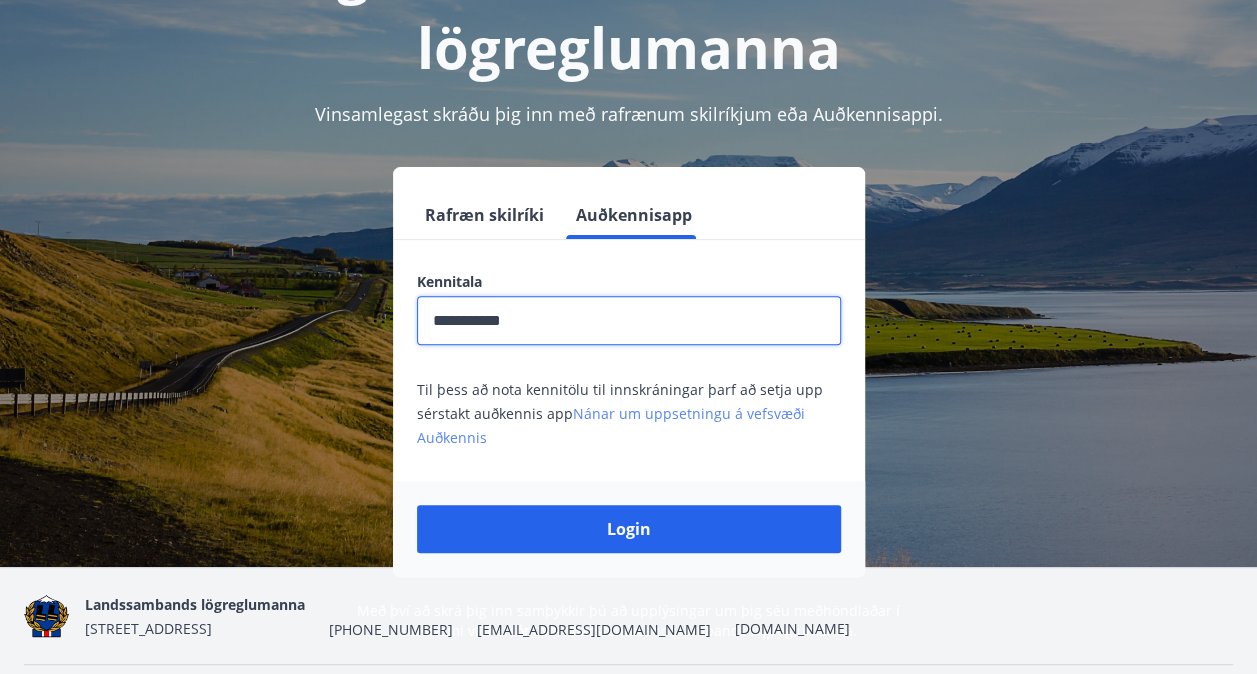 scroll, scrollTop: 200, scrollLeft: 0, axis: vertical 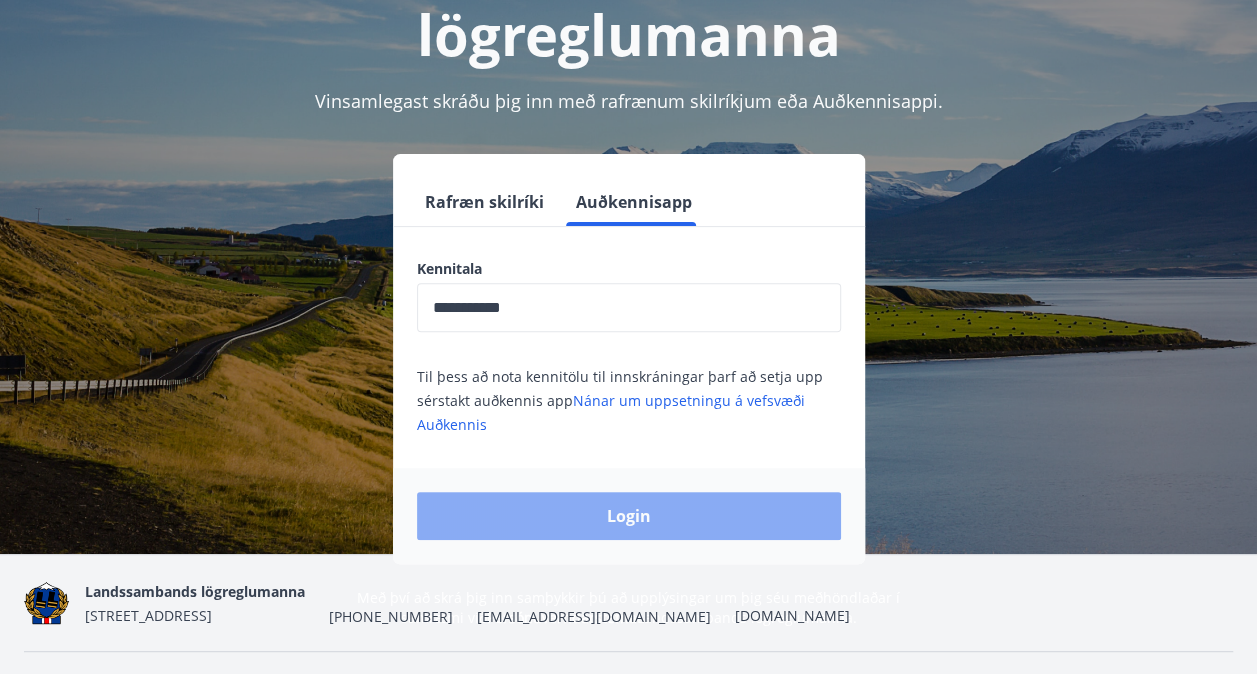 click on "Login" at bounding box center (629, 516) 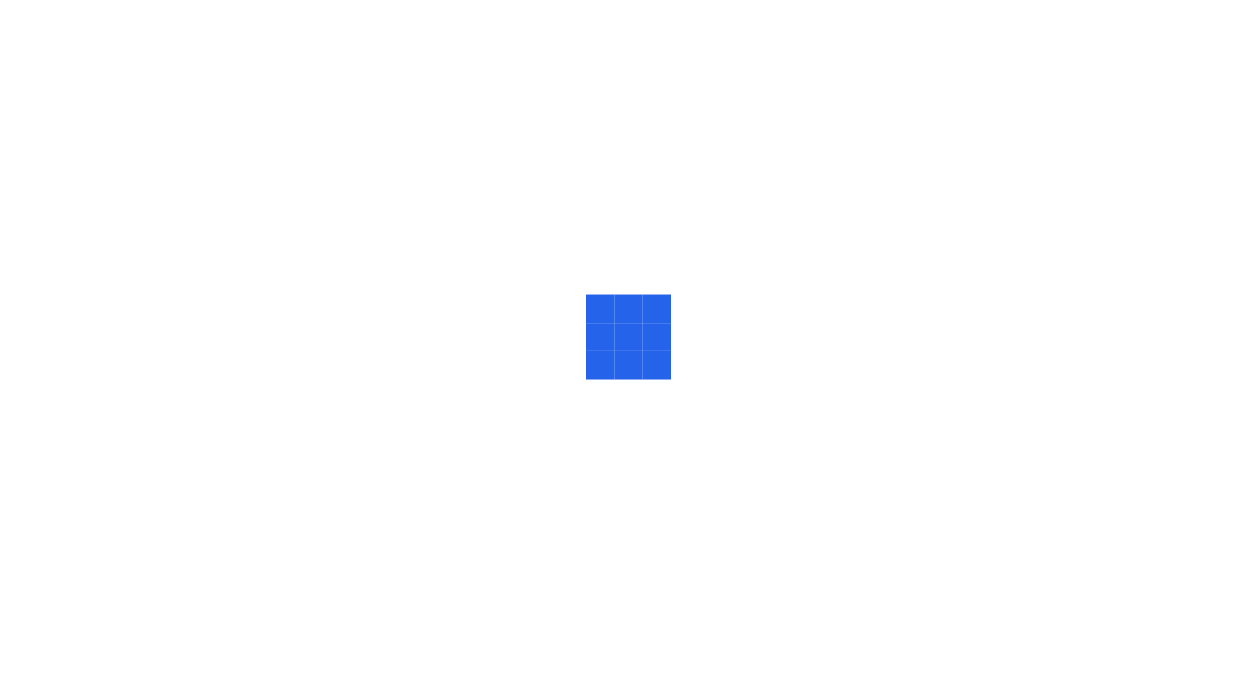 scroll, scrollTop: 0, scrollLeft: 0, axis: both 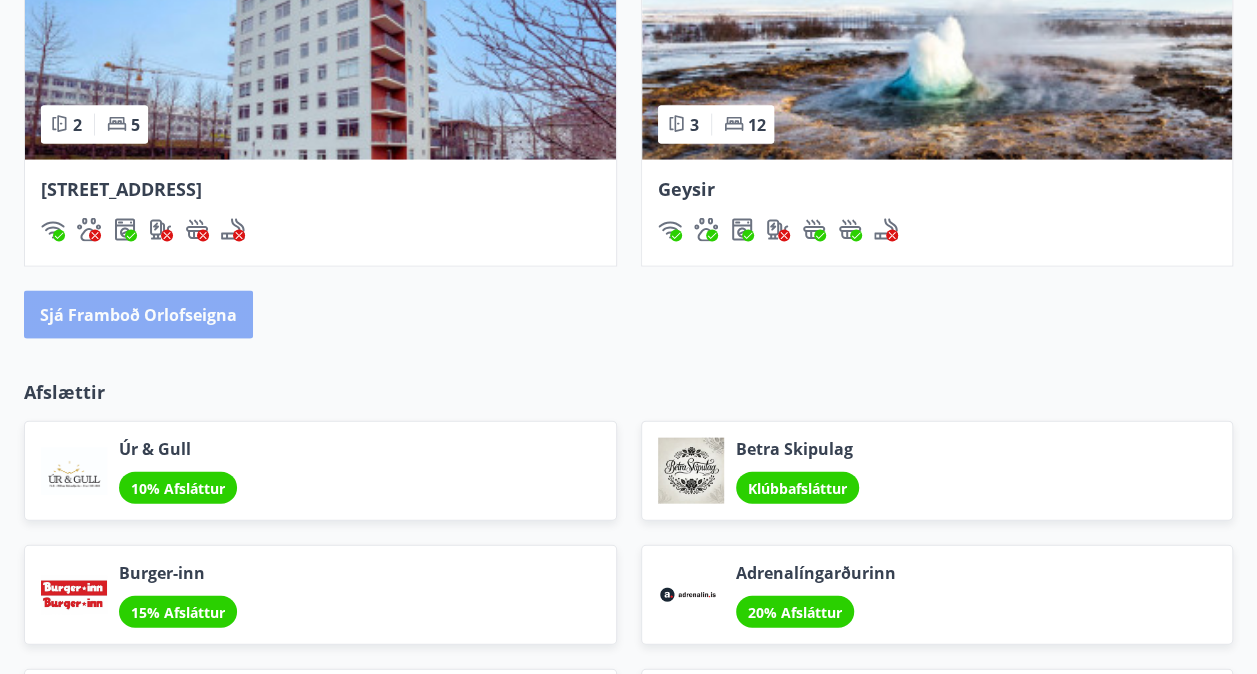 click on "Sjá framboð orlofseigna" at bounding box center [138, 315] 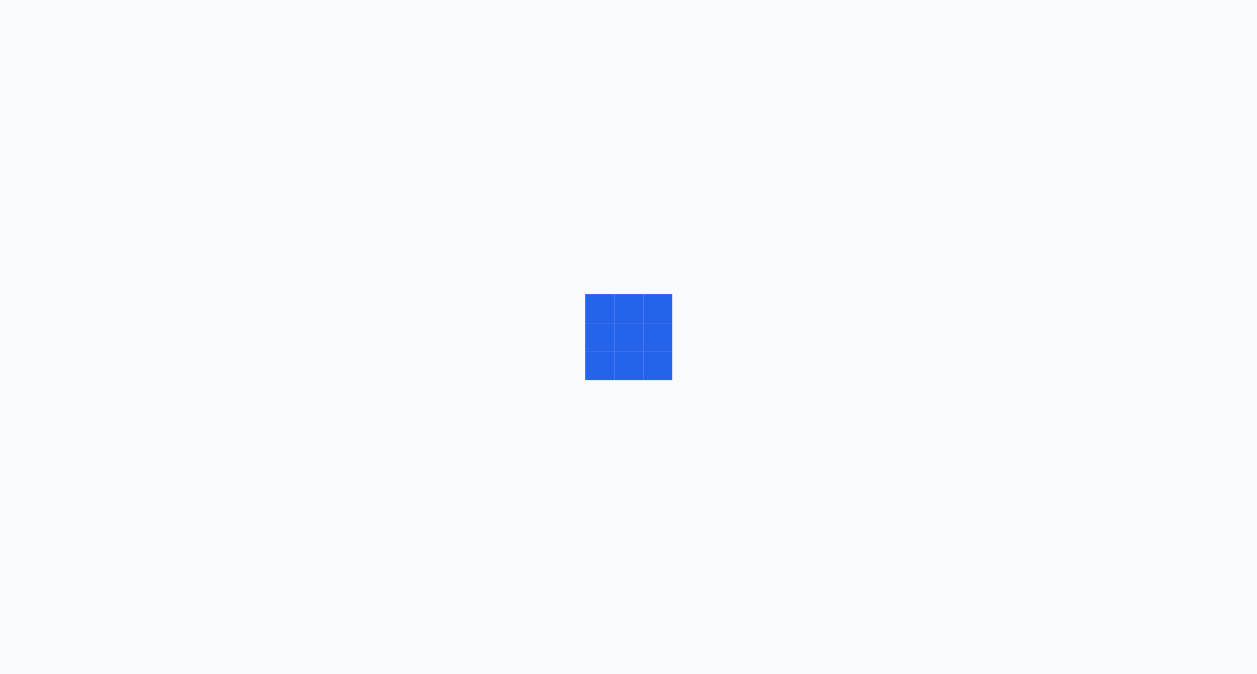 scroll, scrollTop: 0, scrollLeft: 0, axis: both 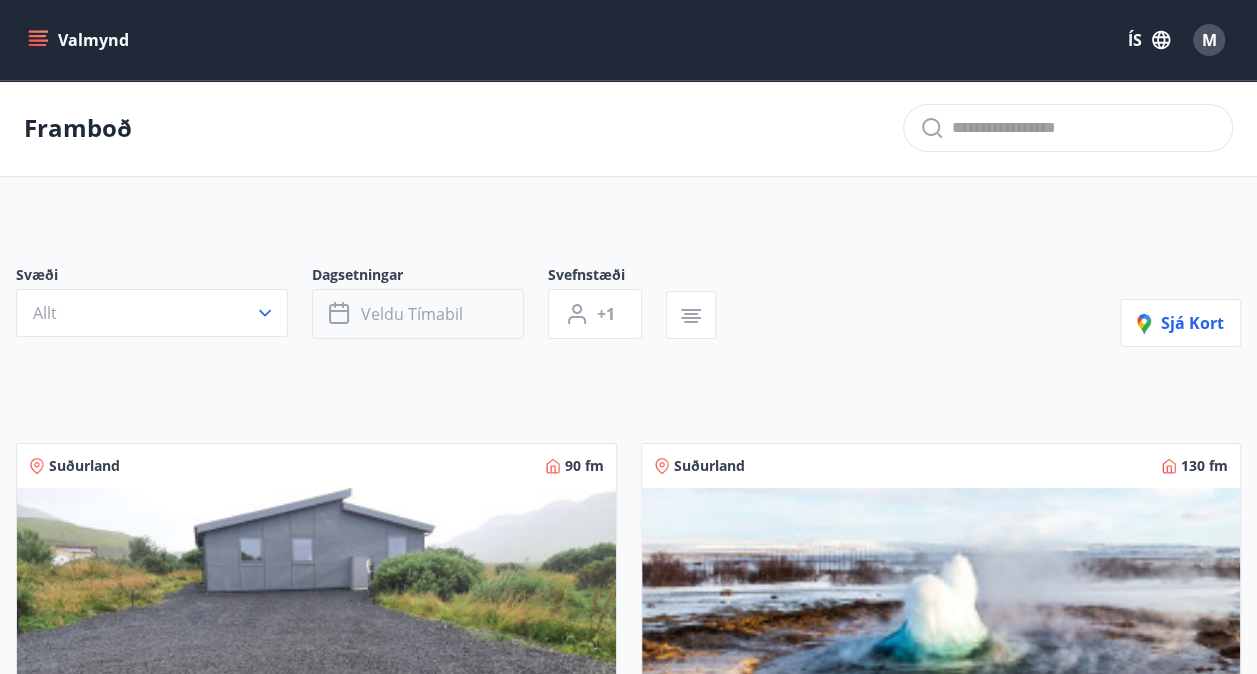 click on "Veldu tímabil" at bounding box center [412, 314] 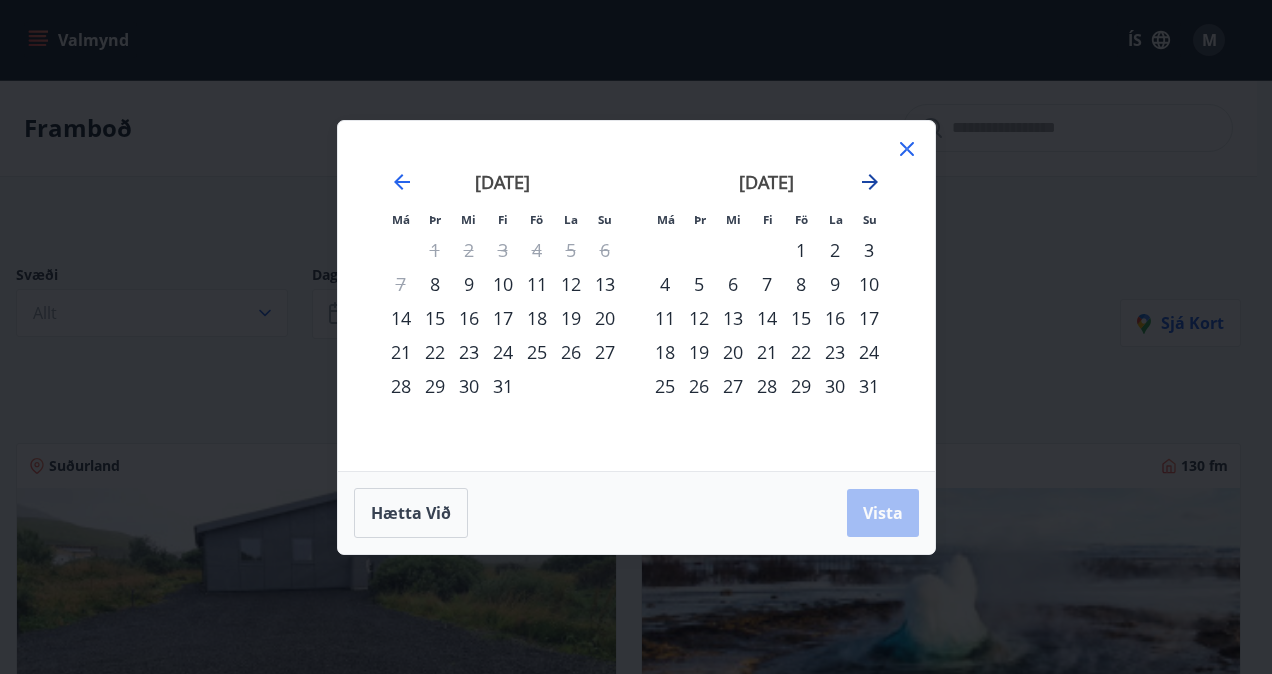 click 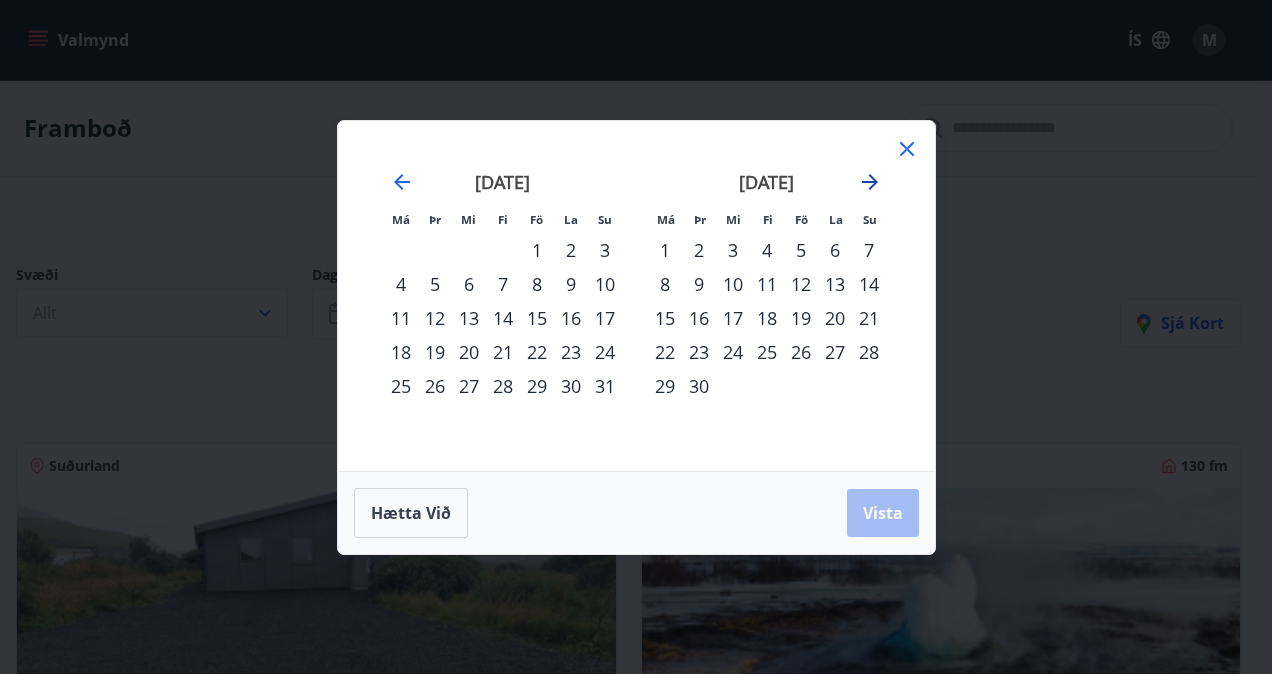 click 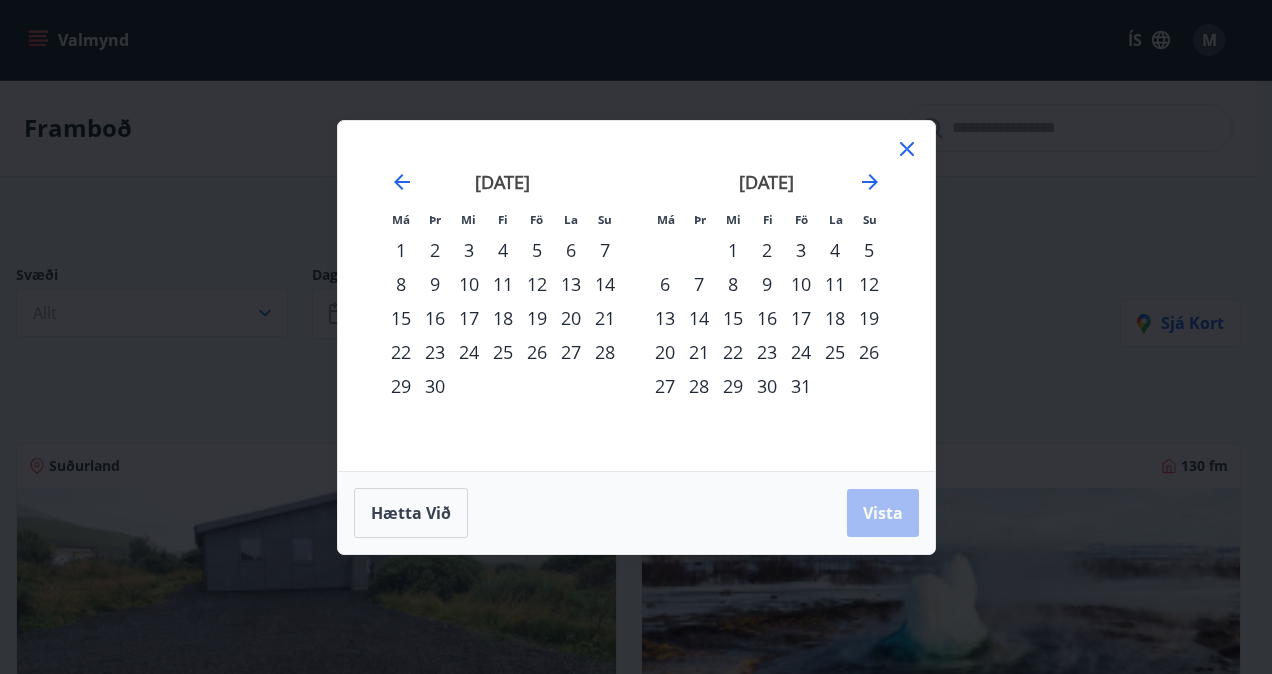 click on "17" at bounding box center (801, 318) 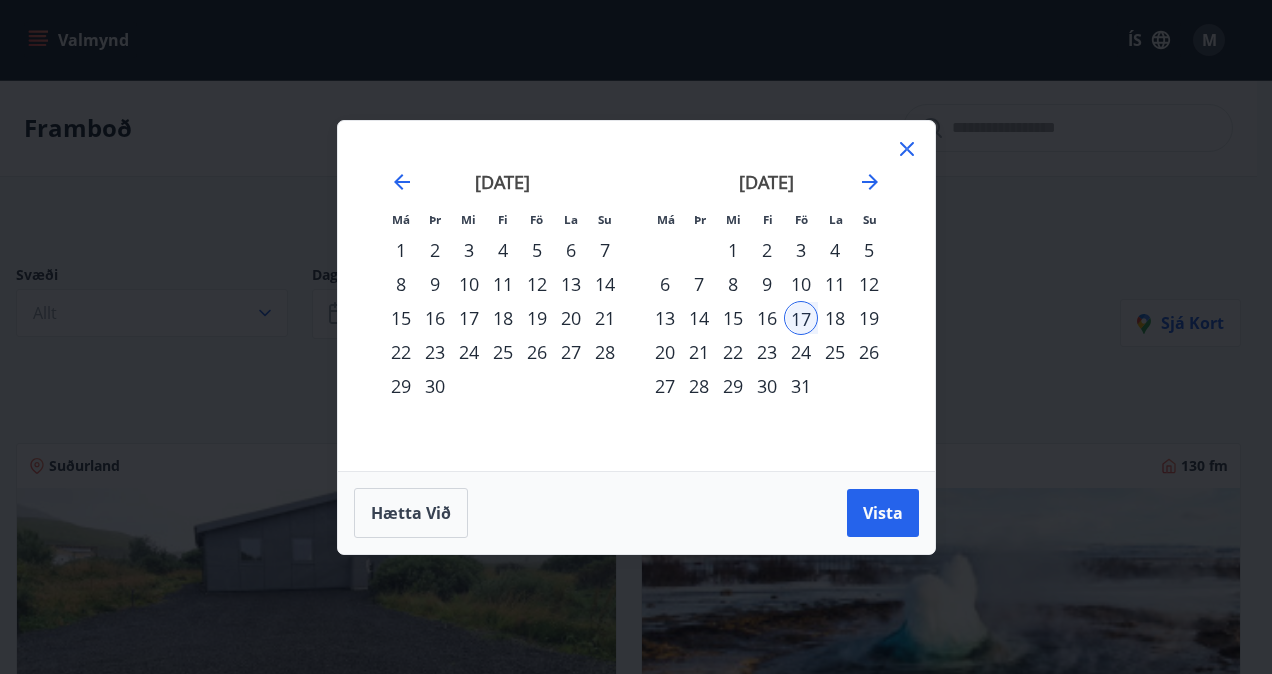 click on "20" at bounding box center [665, 352] 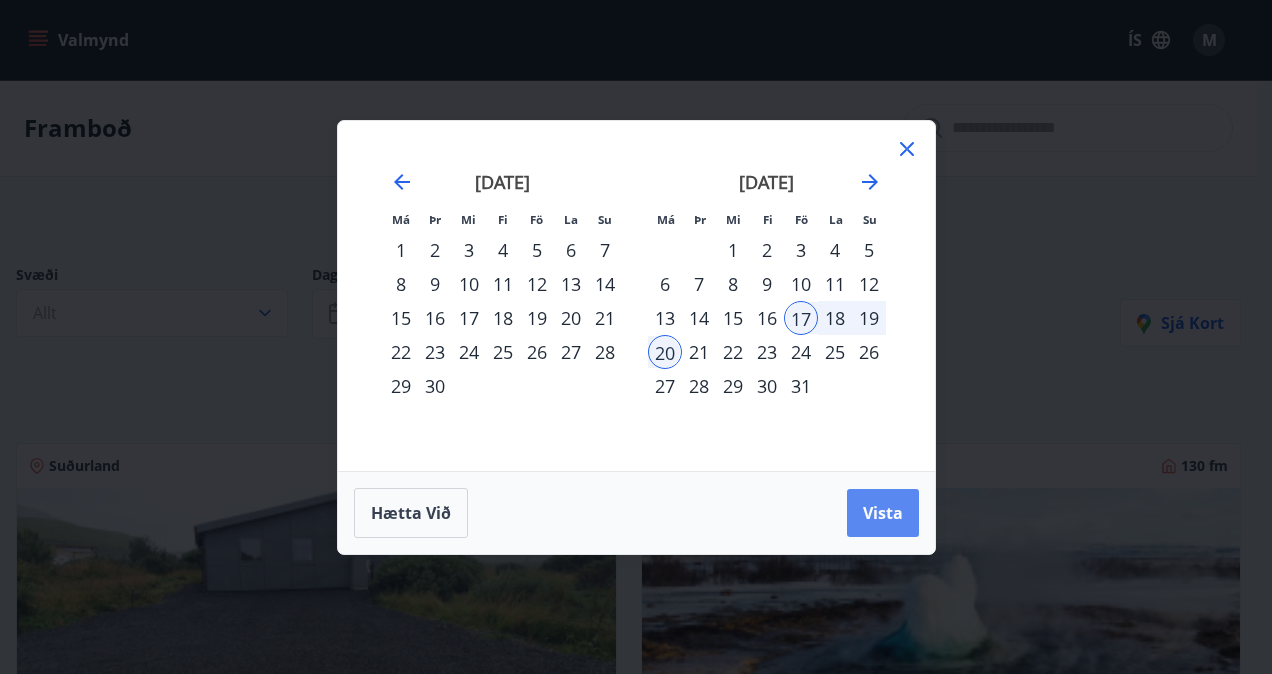 click on "Vista" at bounding box center (883, 513) 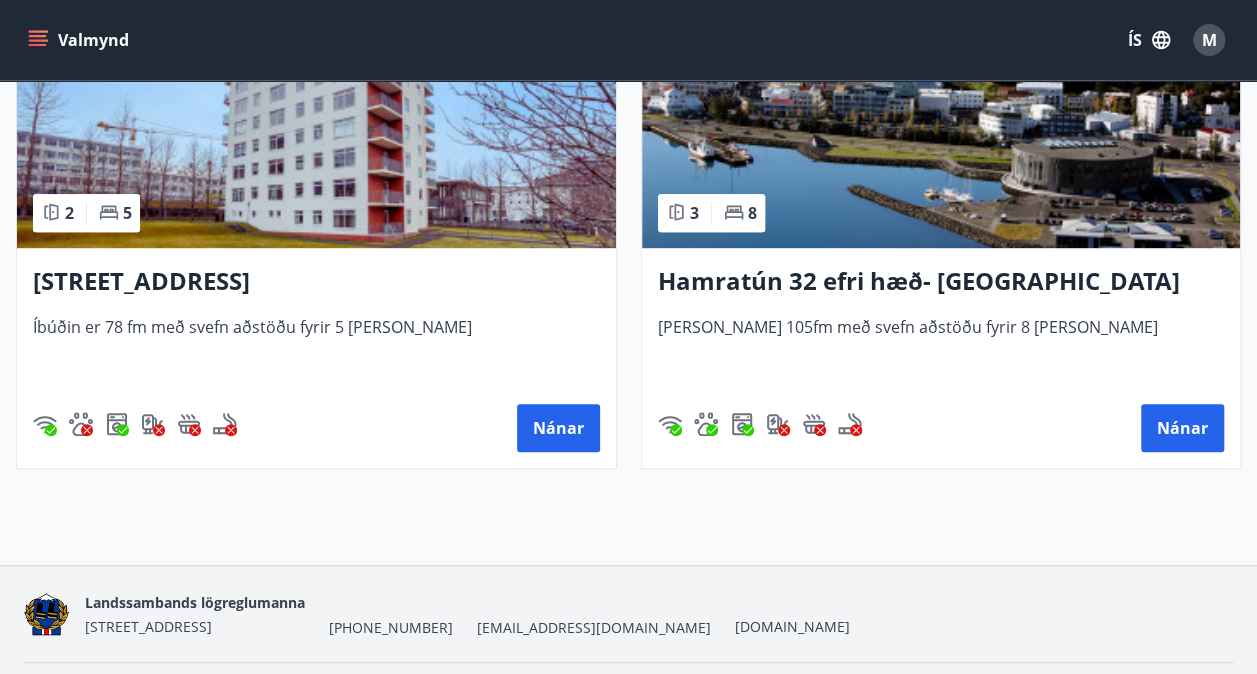 scroll, scrollTop: 500, scrollLeft: 0, axis: vertical 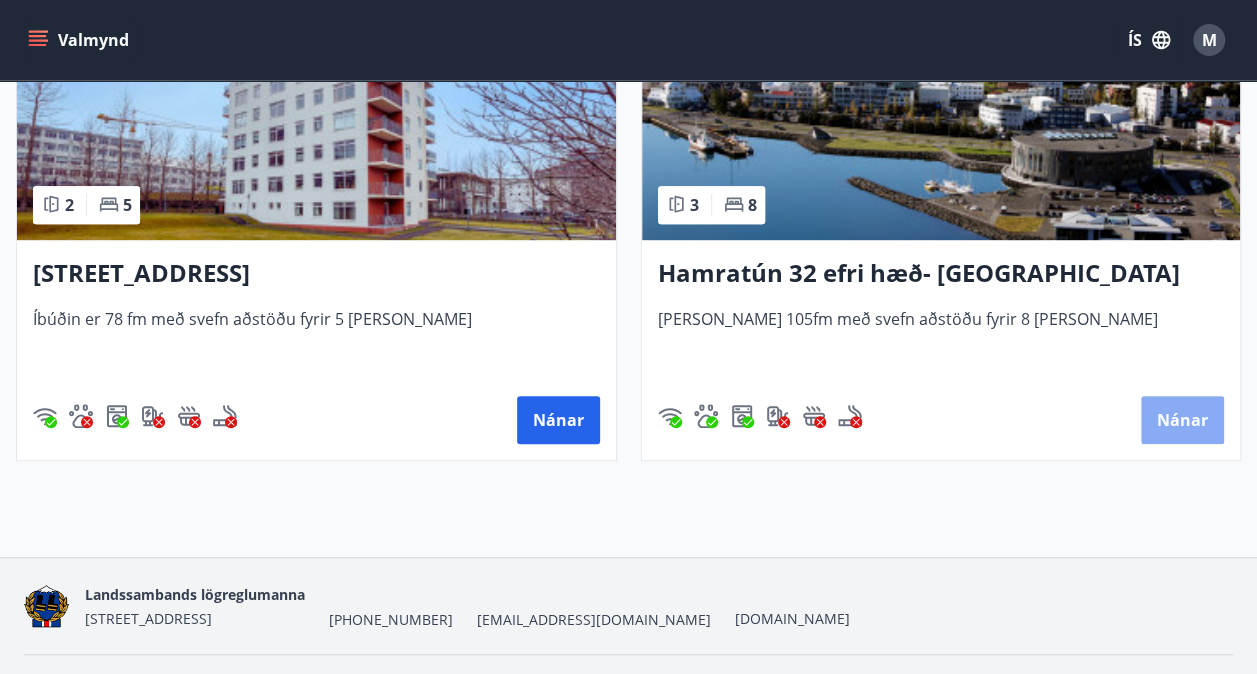 click on "Nánar" at bounding box center [1182, 420] 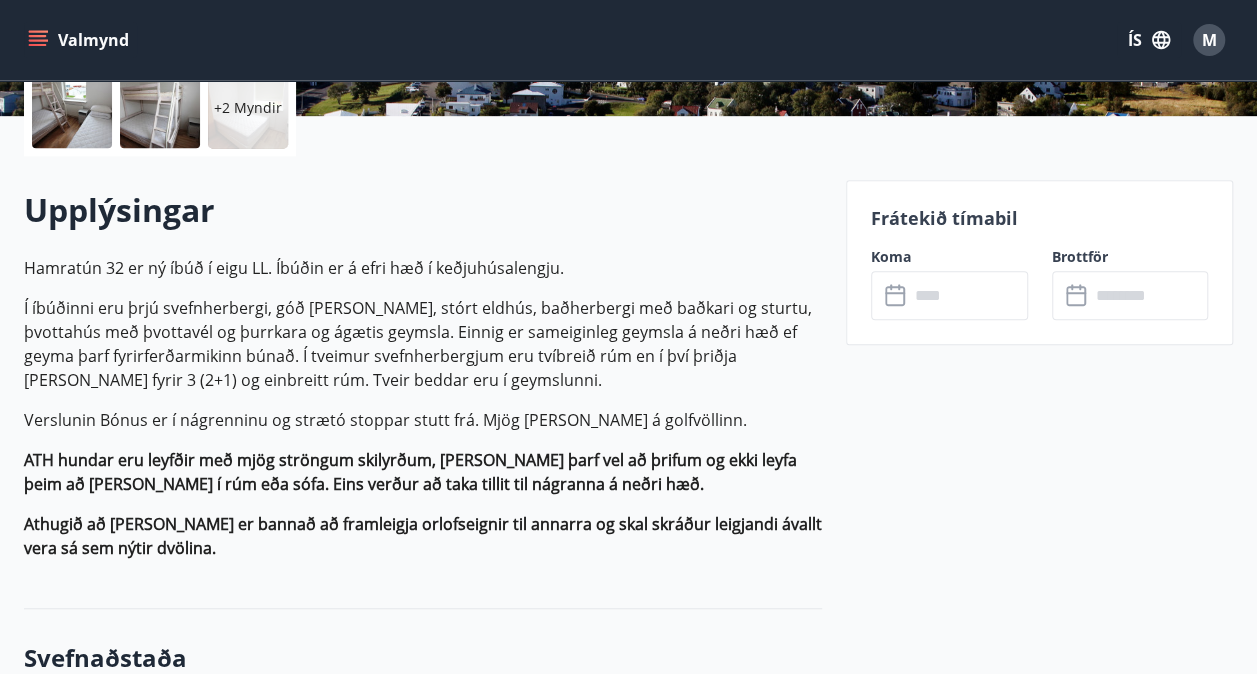 scroll, scrollTop: 0, scrollLeft: 0, axis: both 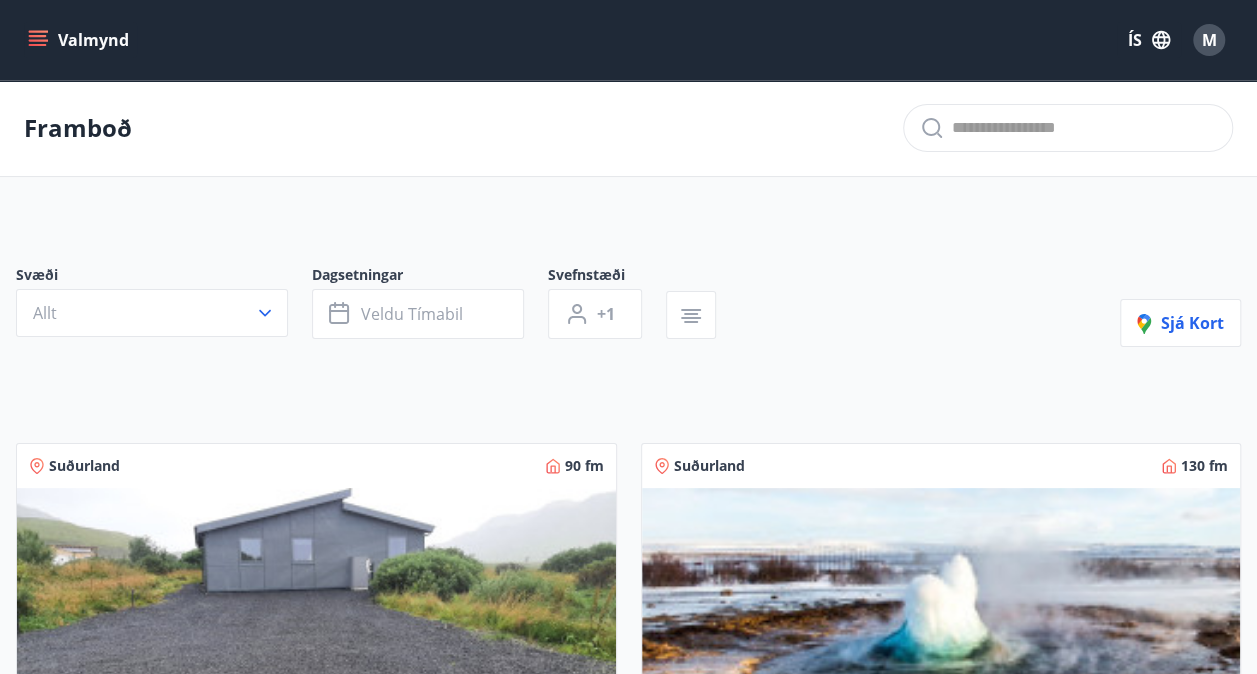 click on "Valmynd" at bounding box center (80, 40) 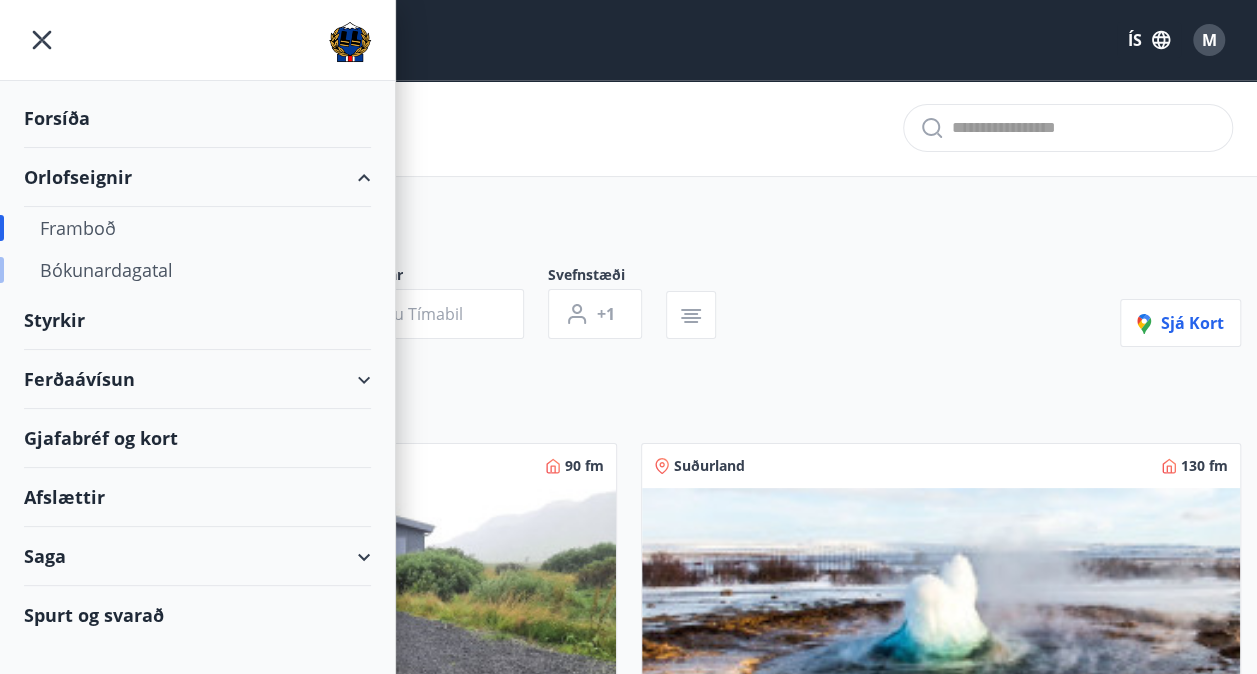 click on "Bókunardagatal" at bounding box center (197, 270) 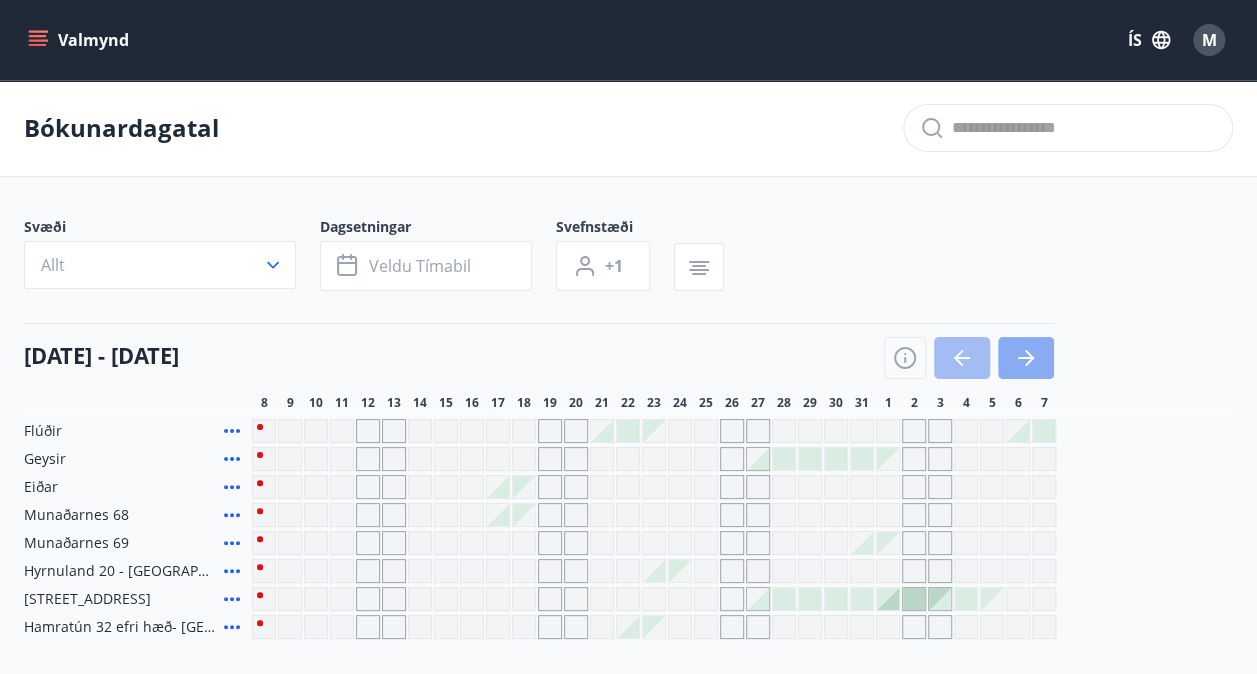 click at bounding box center [1026, 358] 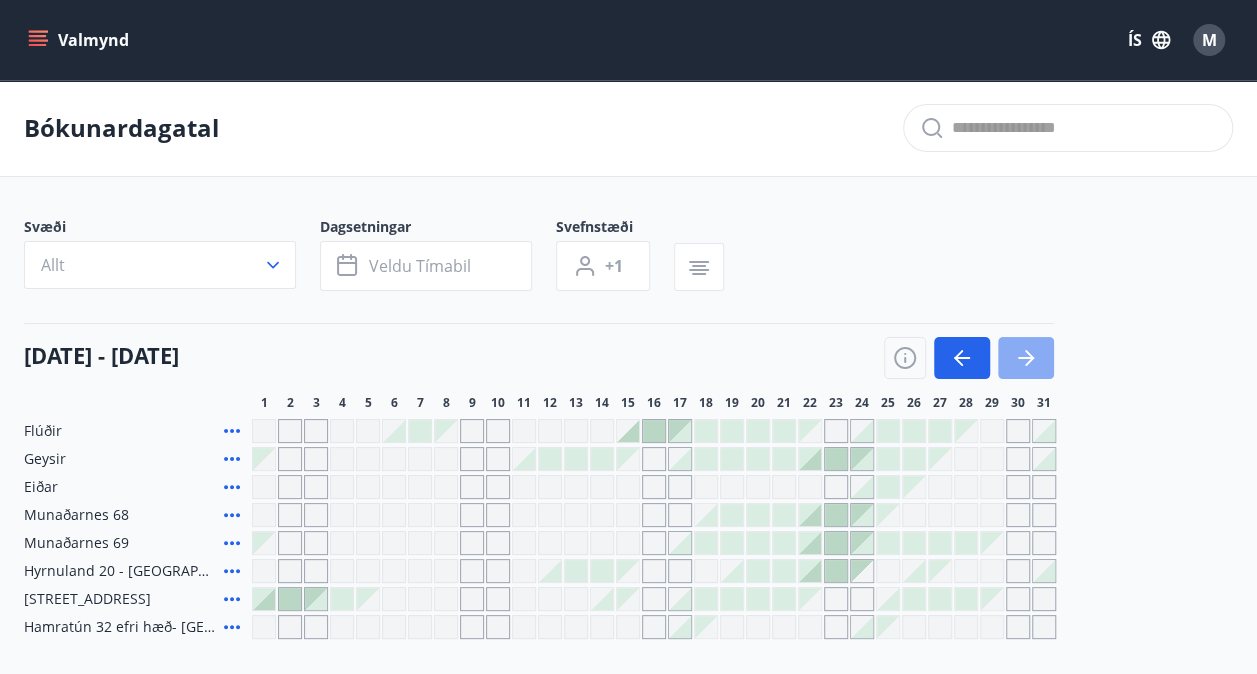 click at bounding box center (1026, 358) 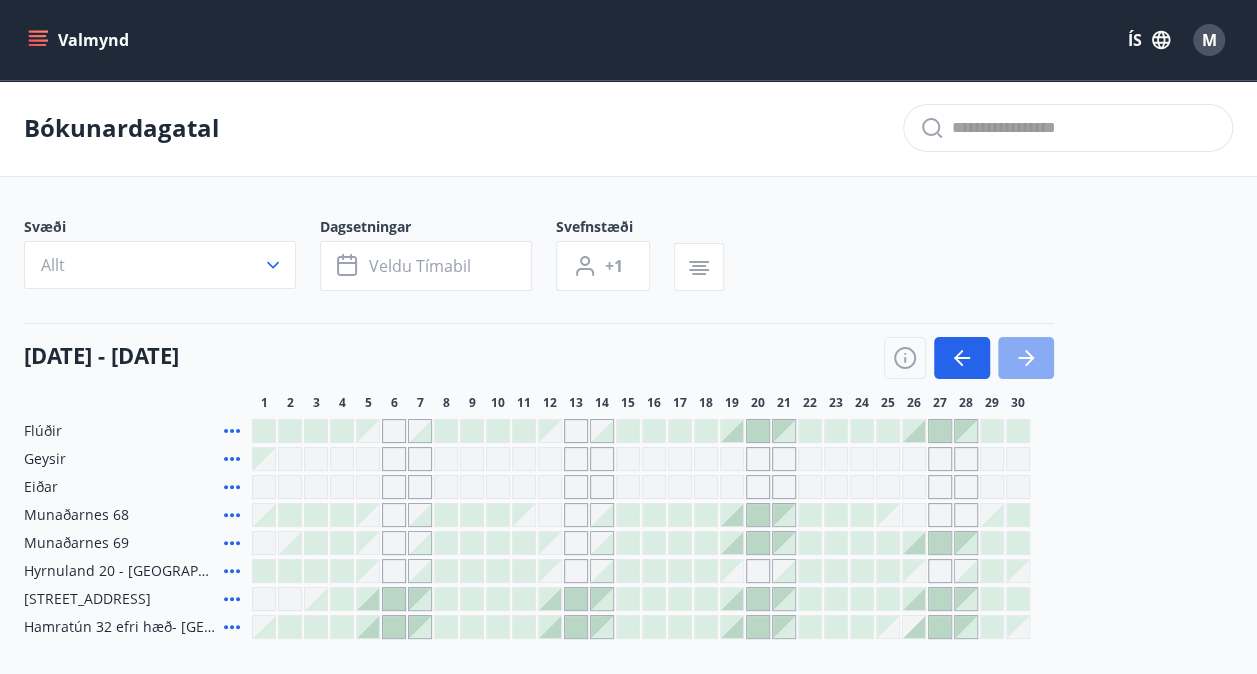 click at bounding box center [1026, 358] 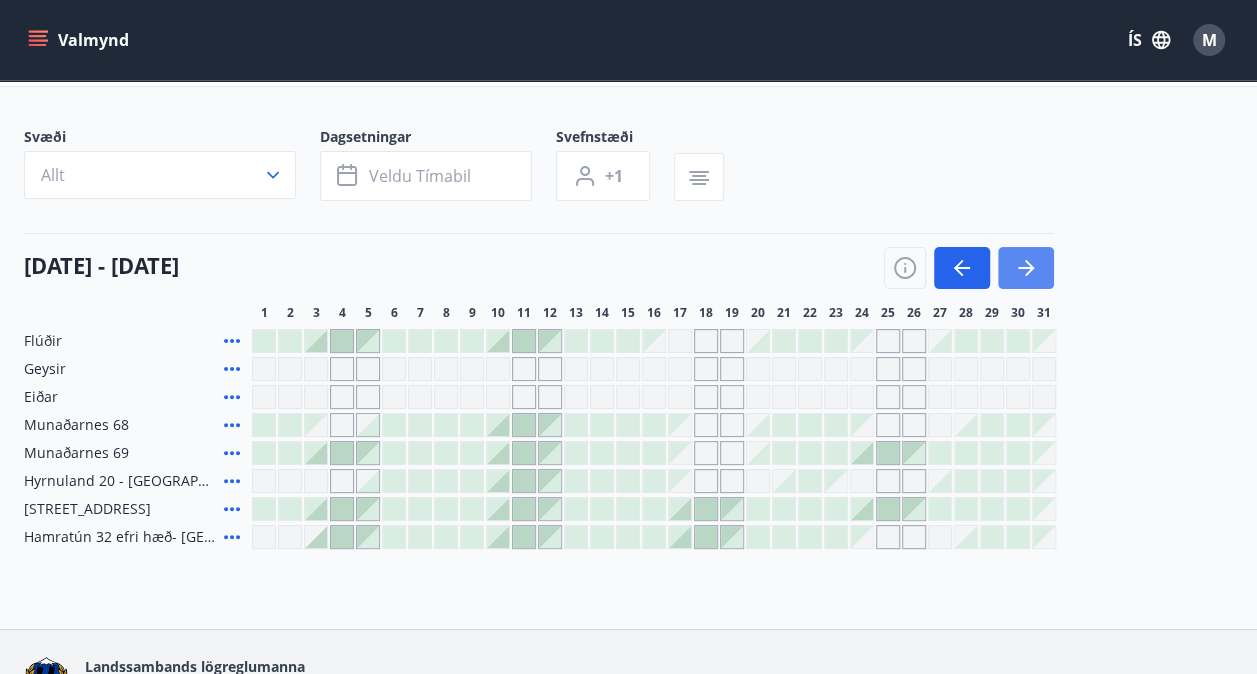 scroll, scrollTop: 200, scrollLeft: 0, axis: vertical 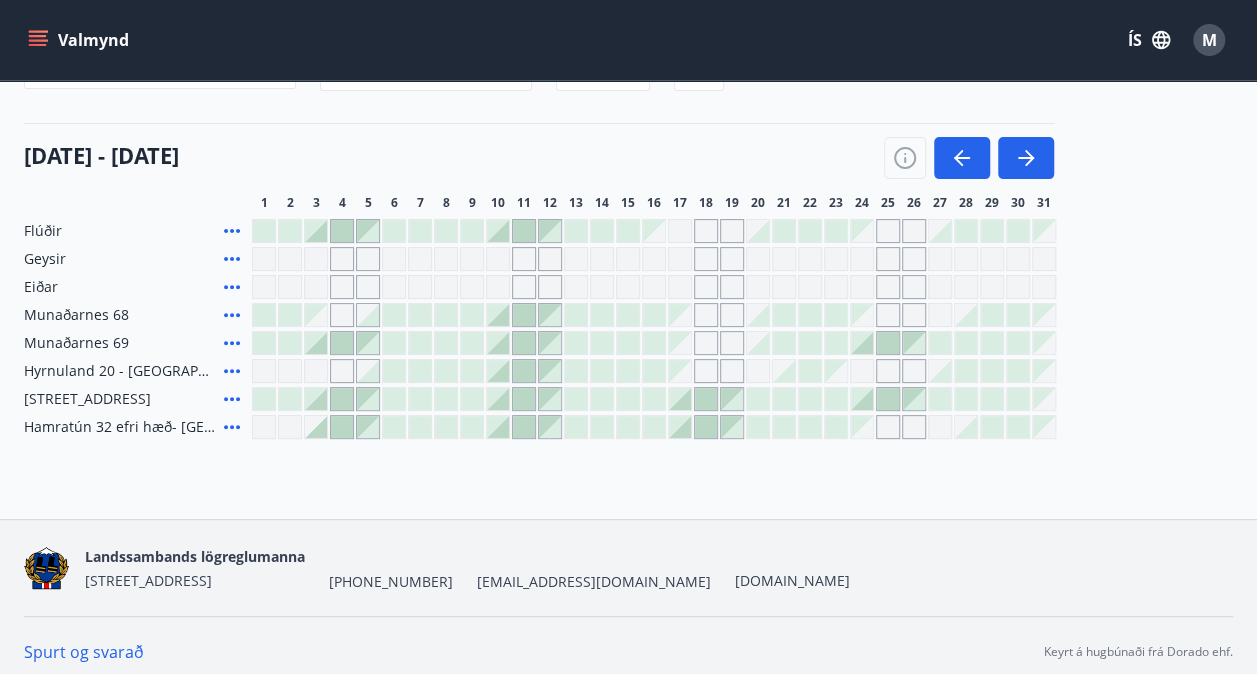 click at bounding box center [628, 287] 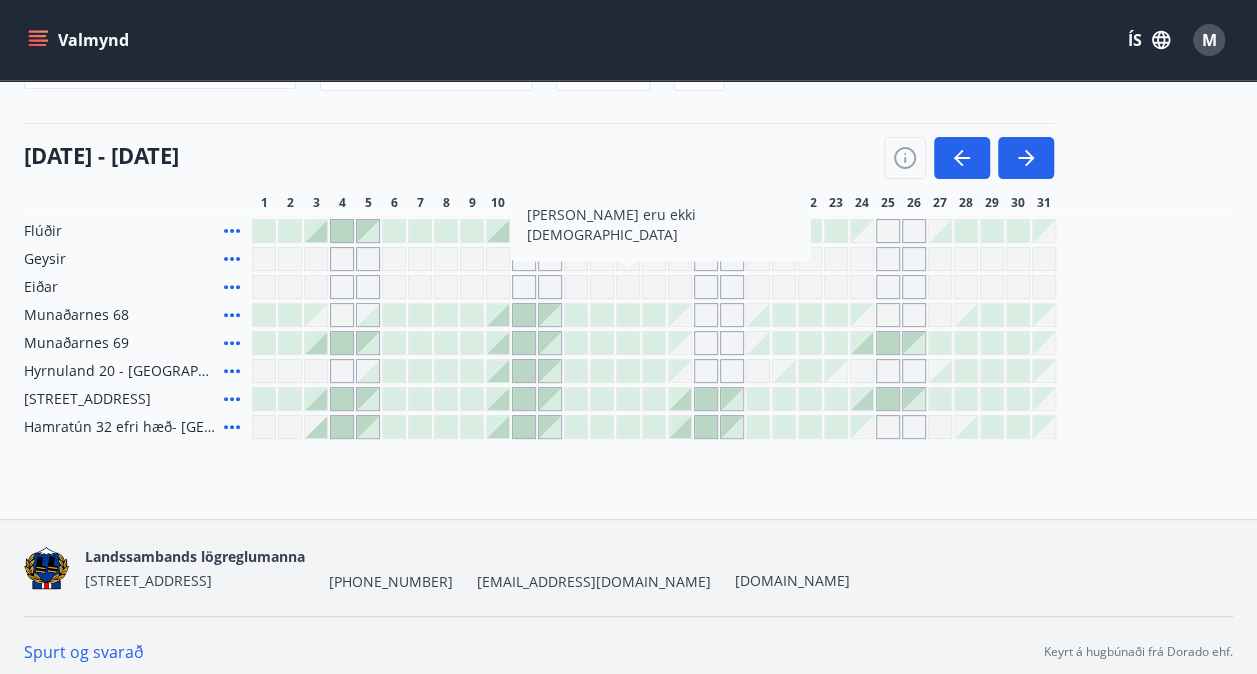 click on "[DATE] - [DATE]" at bounding box center (539, 151) 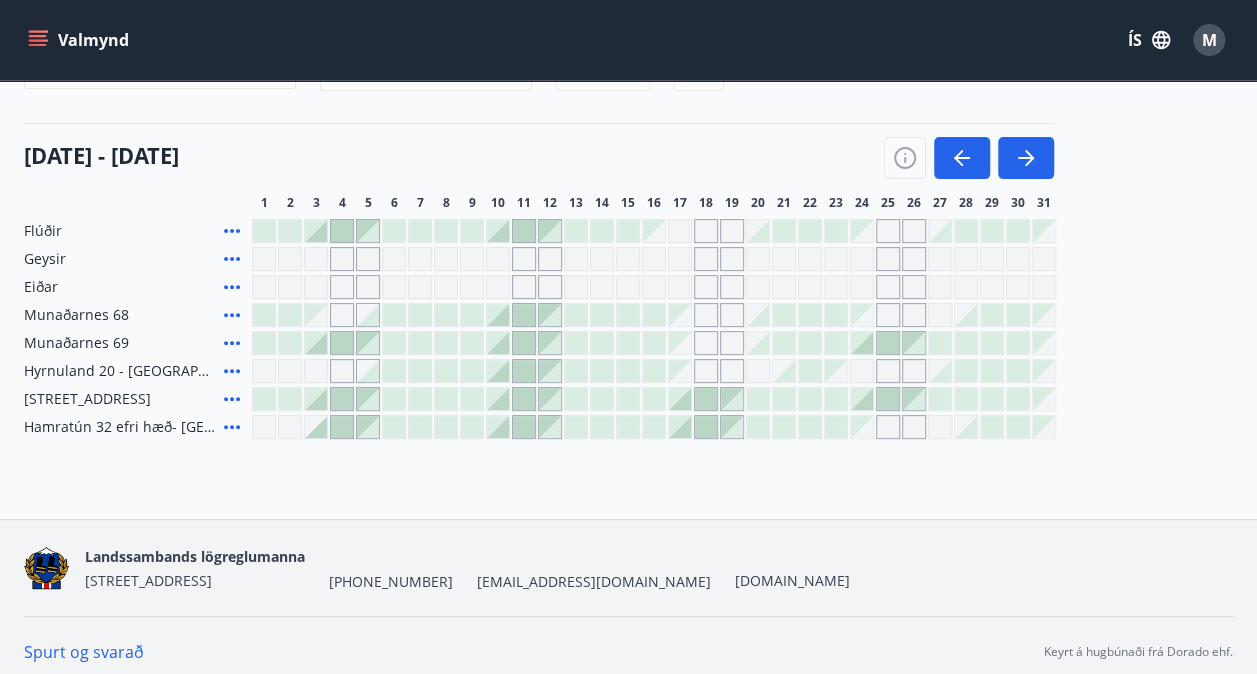 click 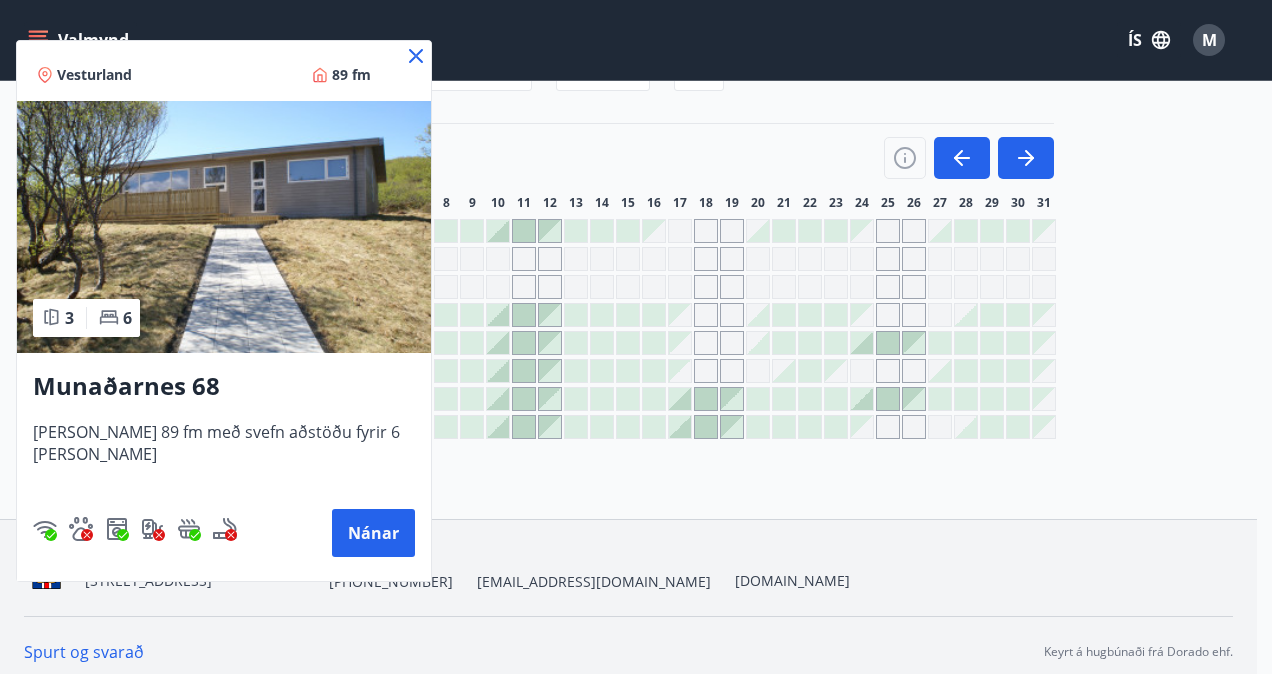 click at bounding box center [224, 227] 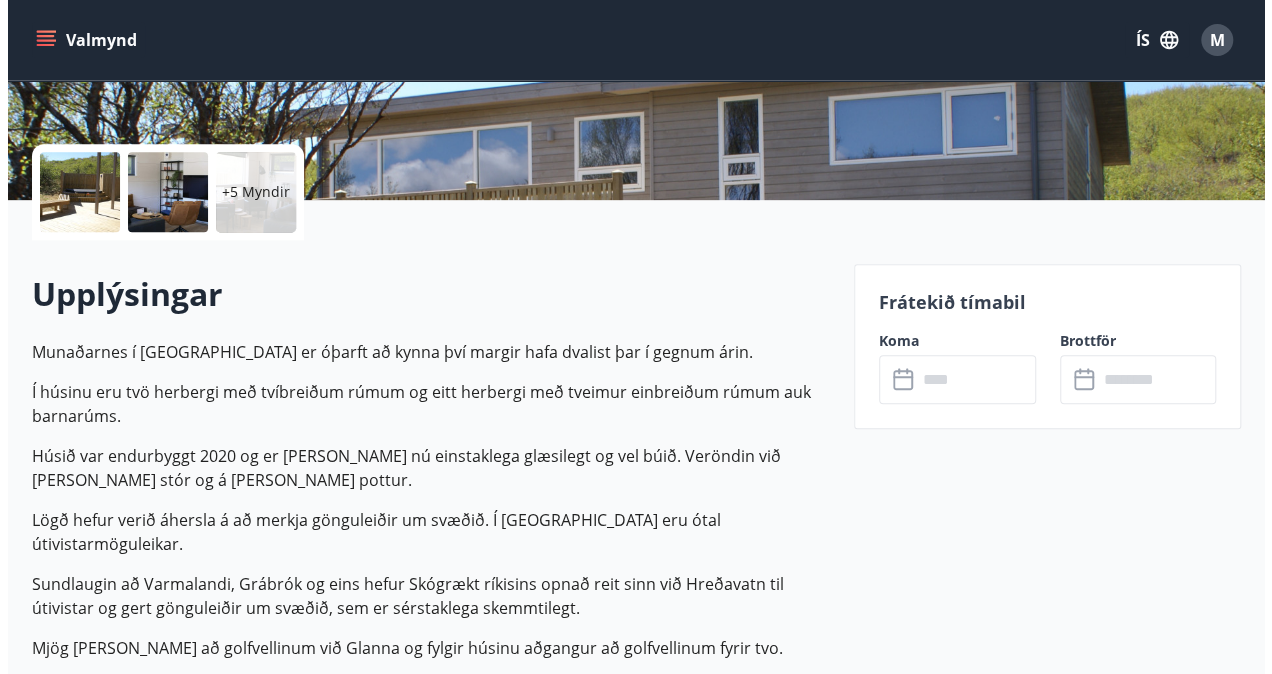scroll, scrollTop: 0, scrollLeft: 0, axis: both 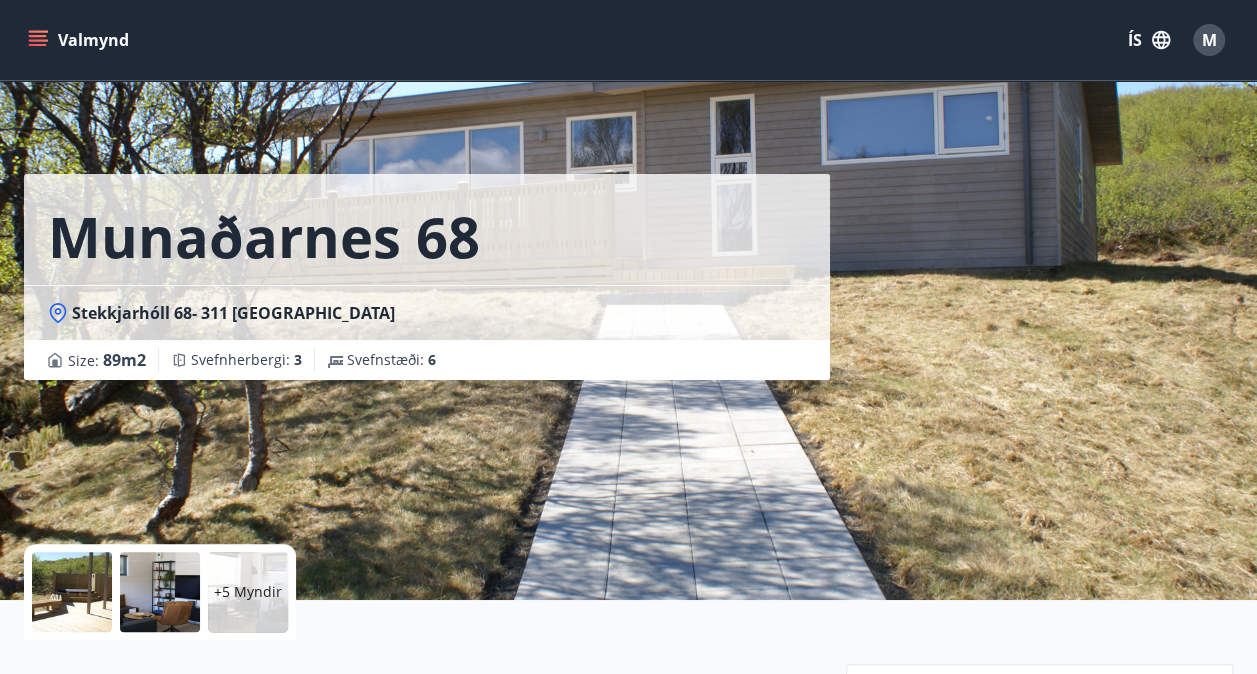 click at bounding box center (160, 592) 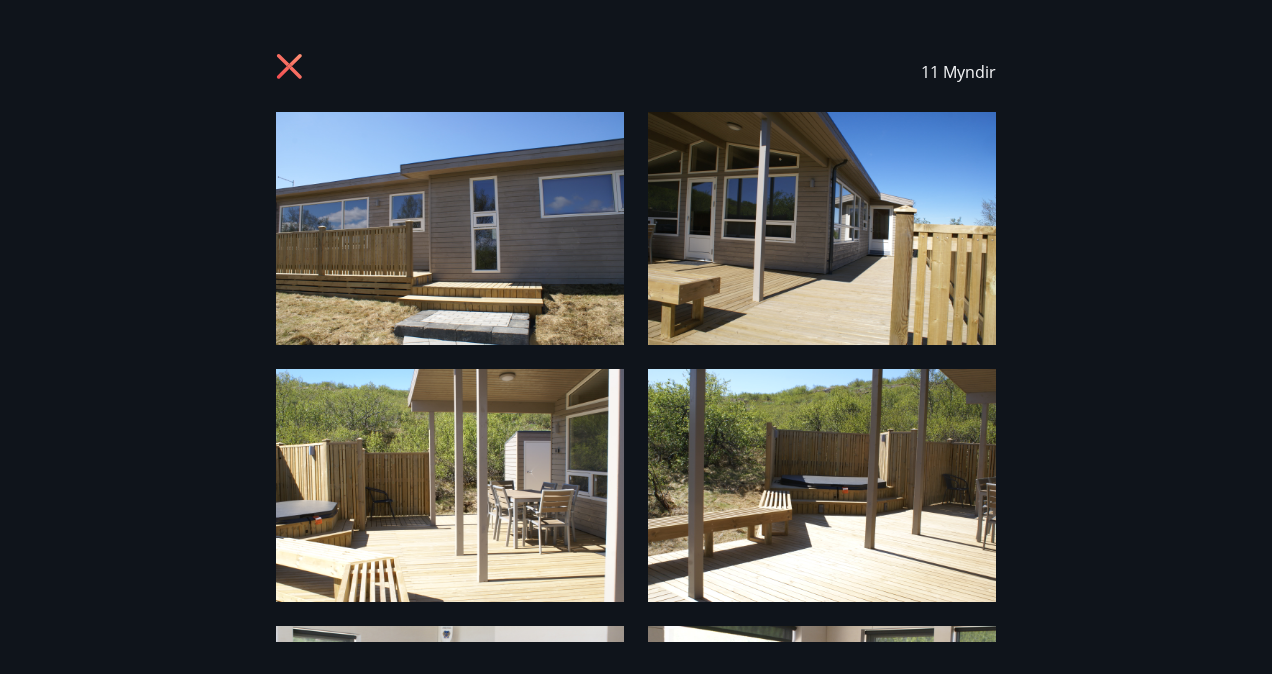 click at bounding box center (450, 228) 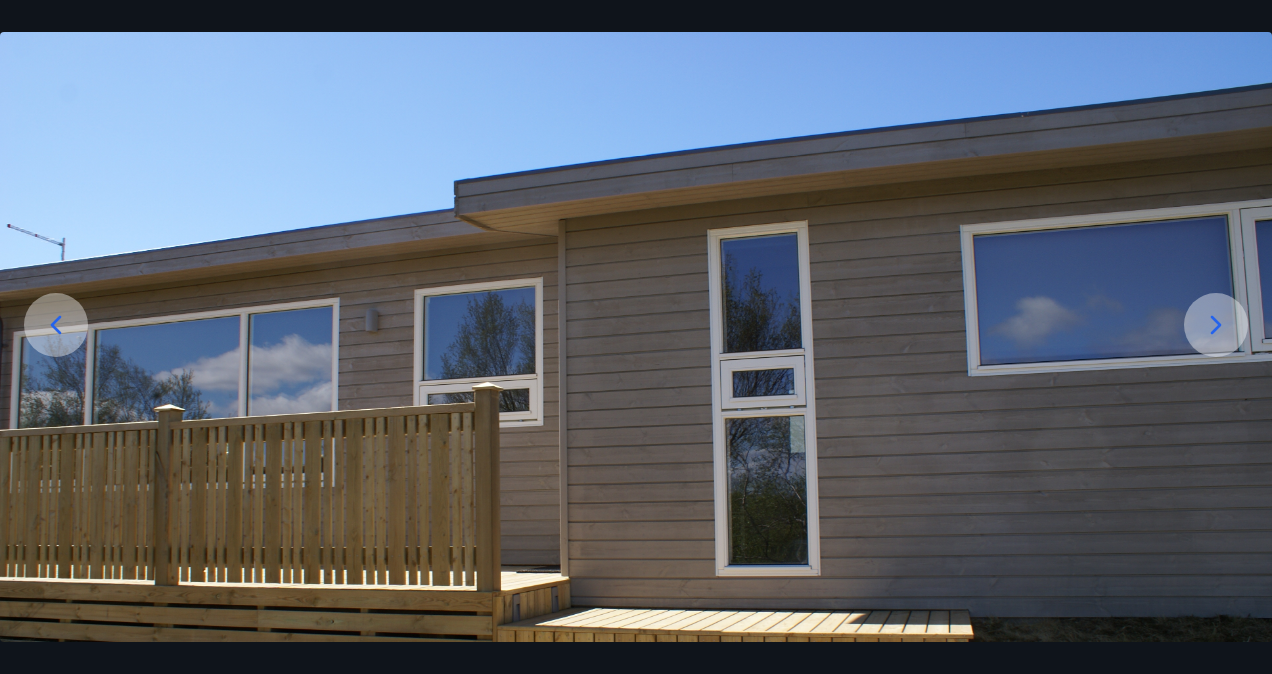 scroll, scrollTop: 122, scrollLeft: 0, axis: vertical 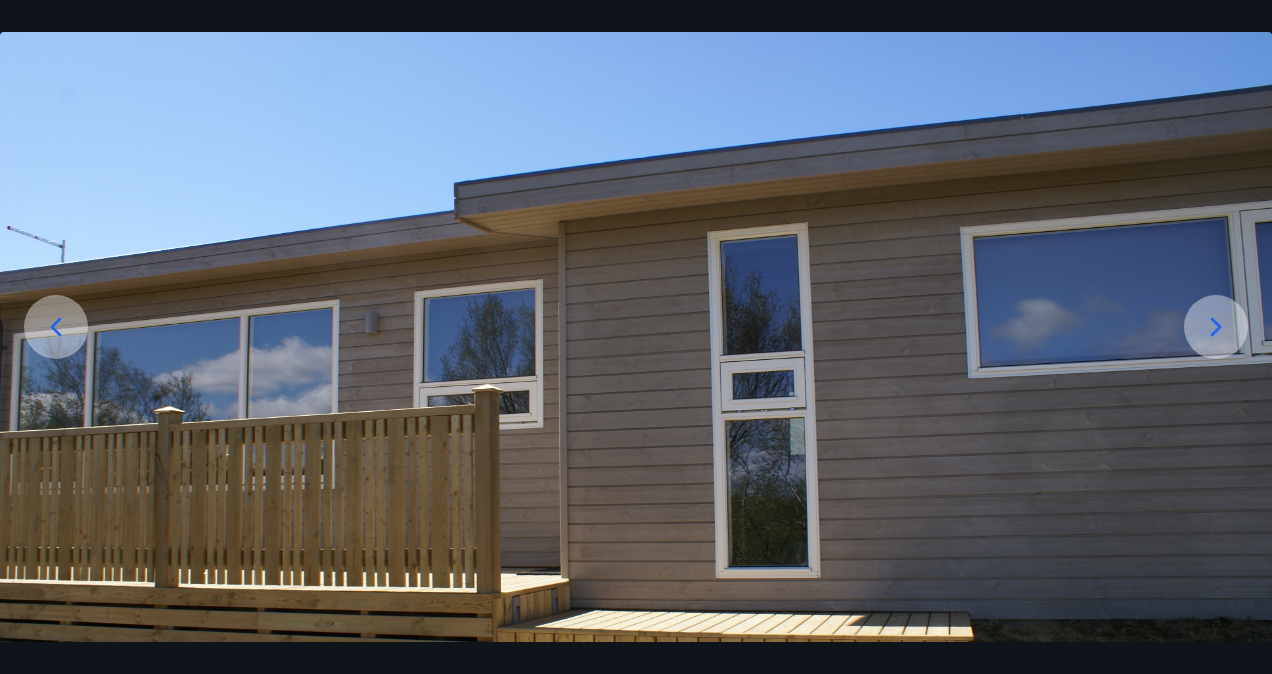 click at bounding box center [1216, 327] 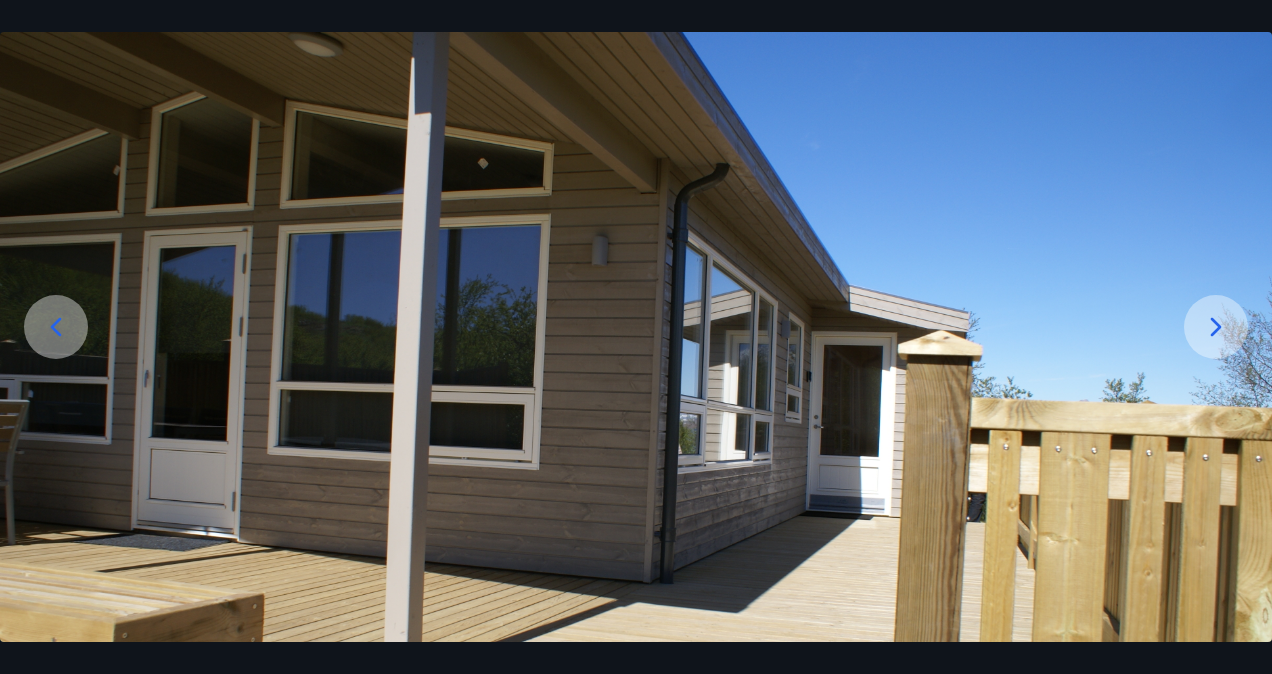 click at bounding box center (1216, 327) 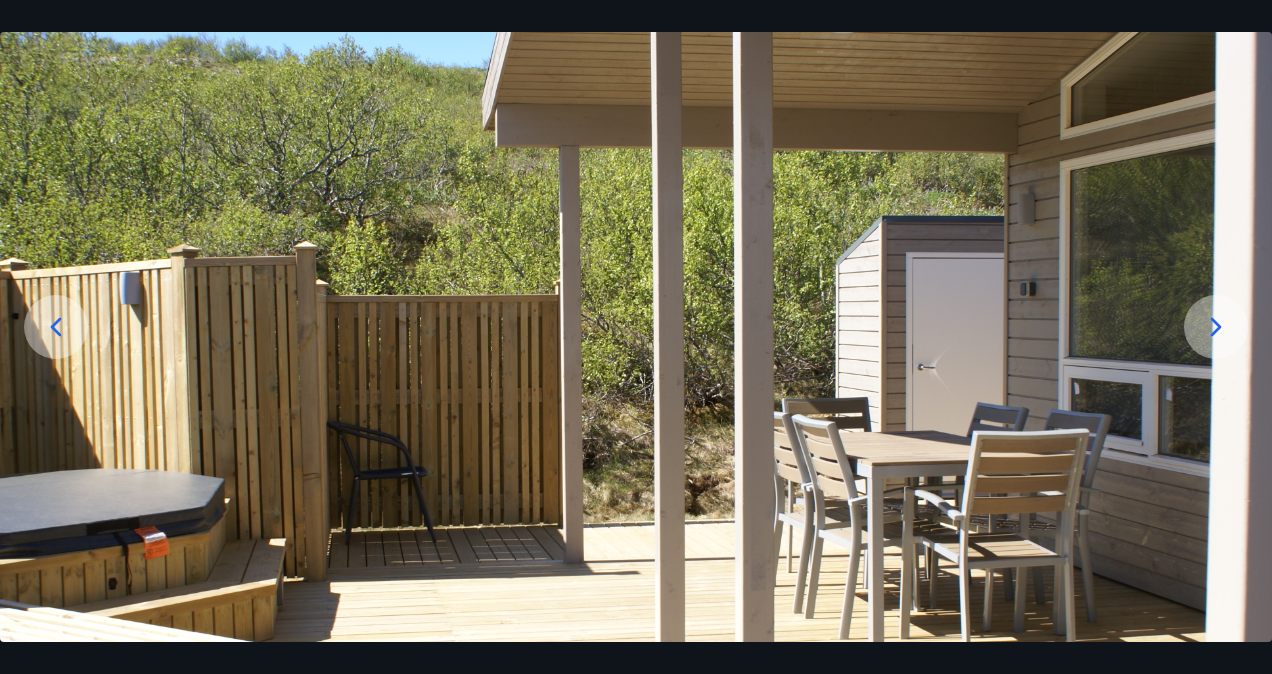 drag, startPoint x: 1214, startPoint y: 343, endPoint x: 618, endPoint y: 374, distance: 596.80566 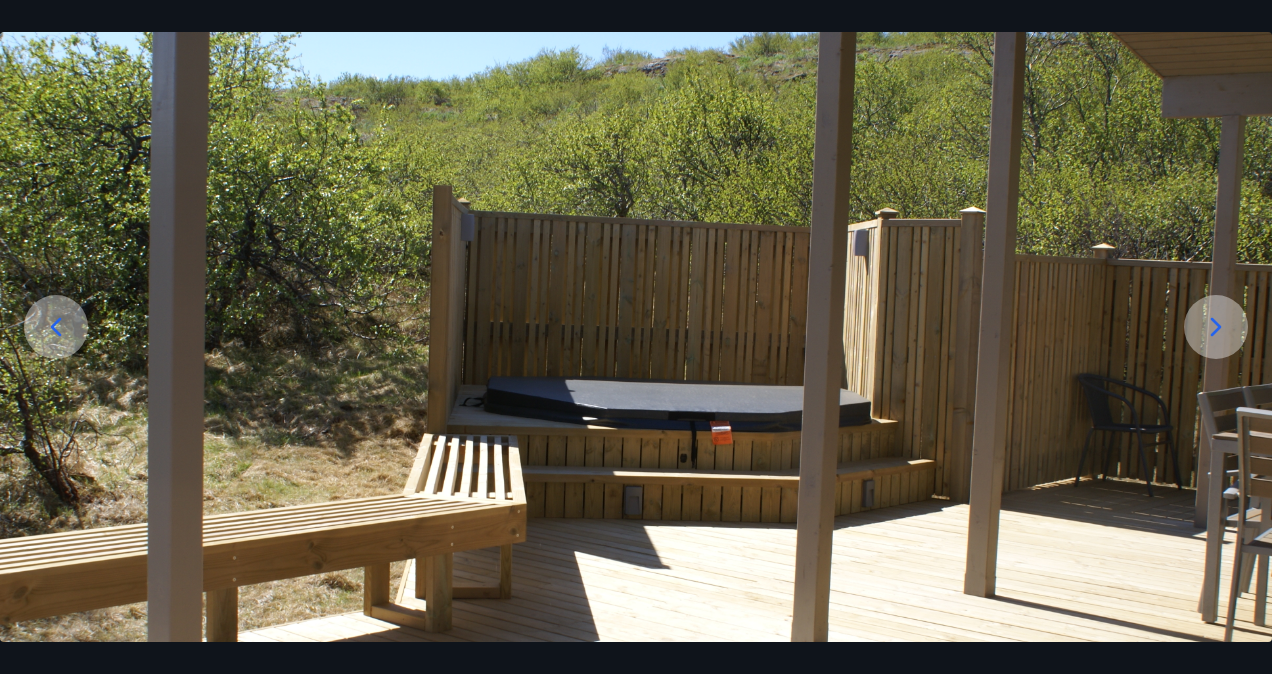 click 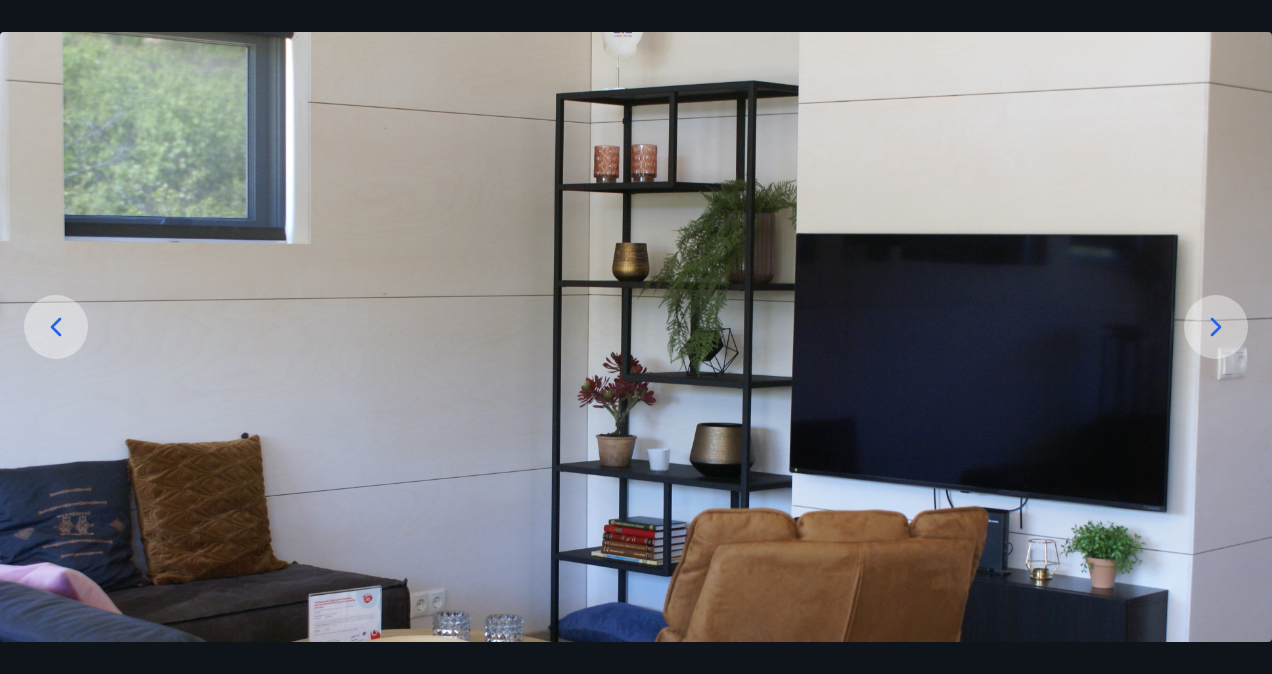 click 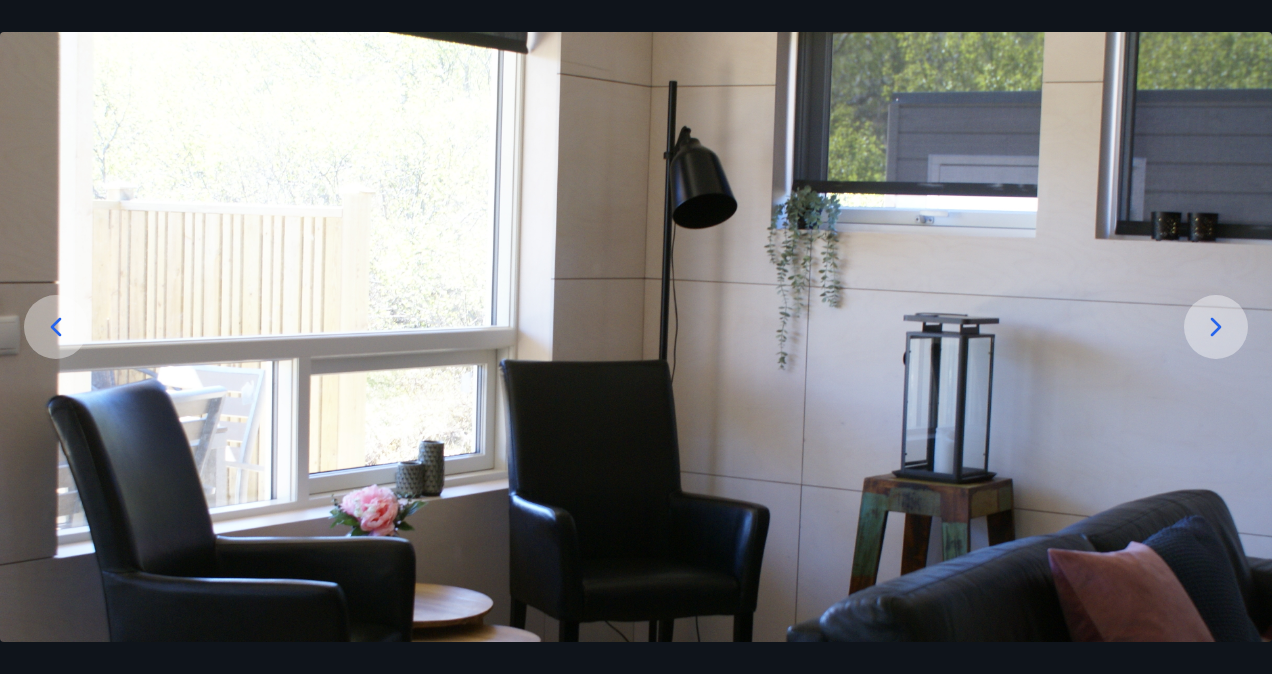 click 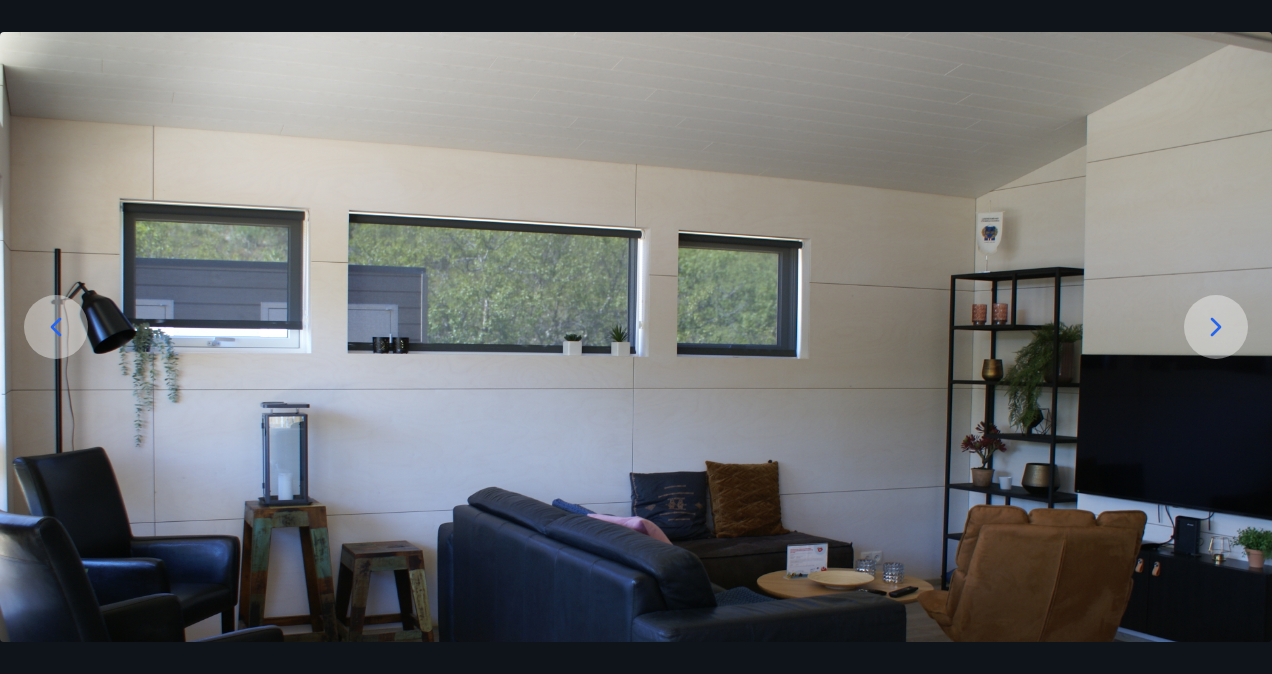 click 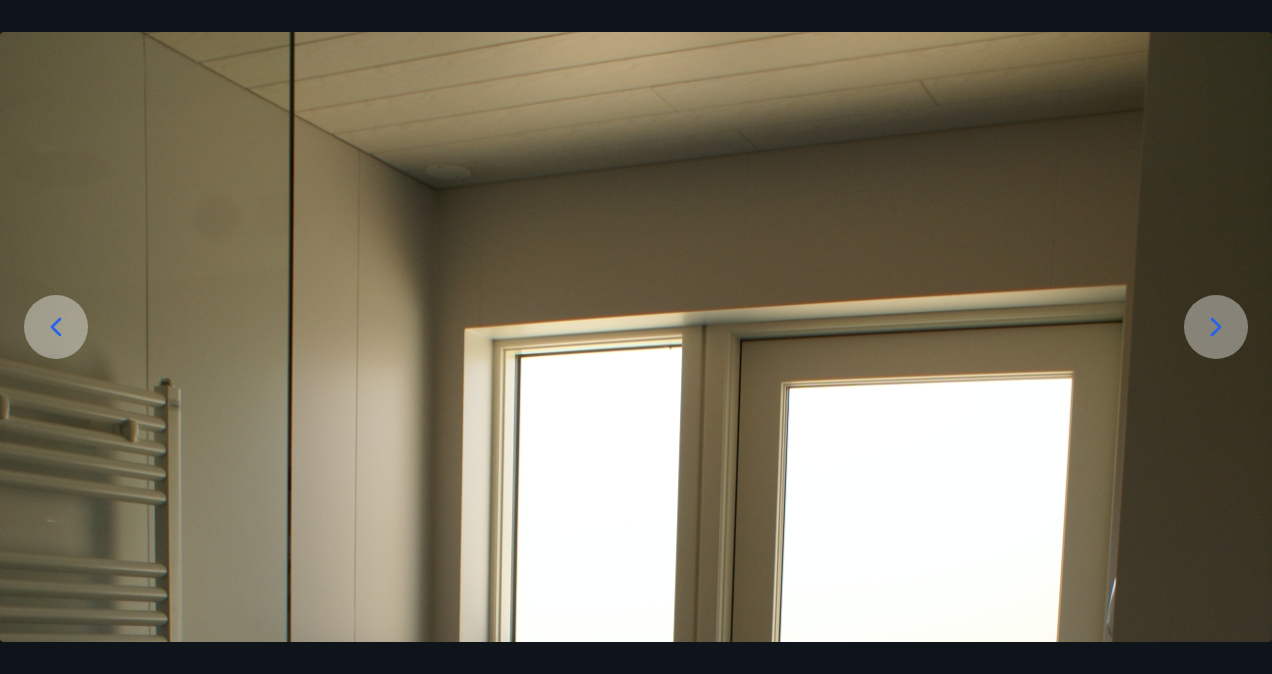 click 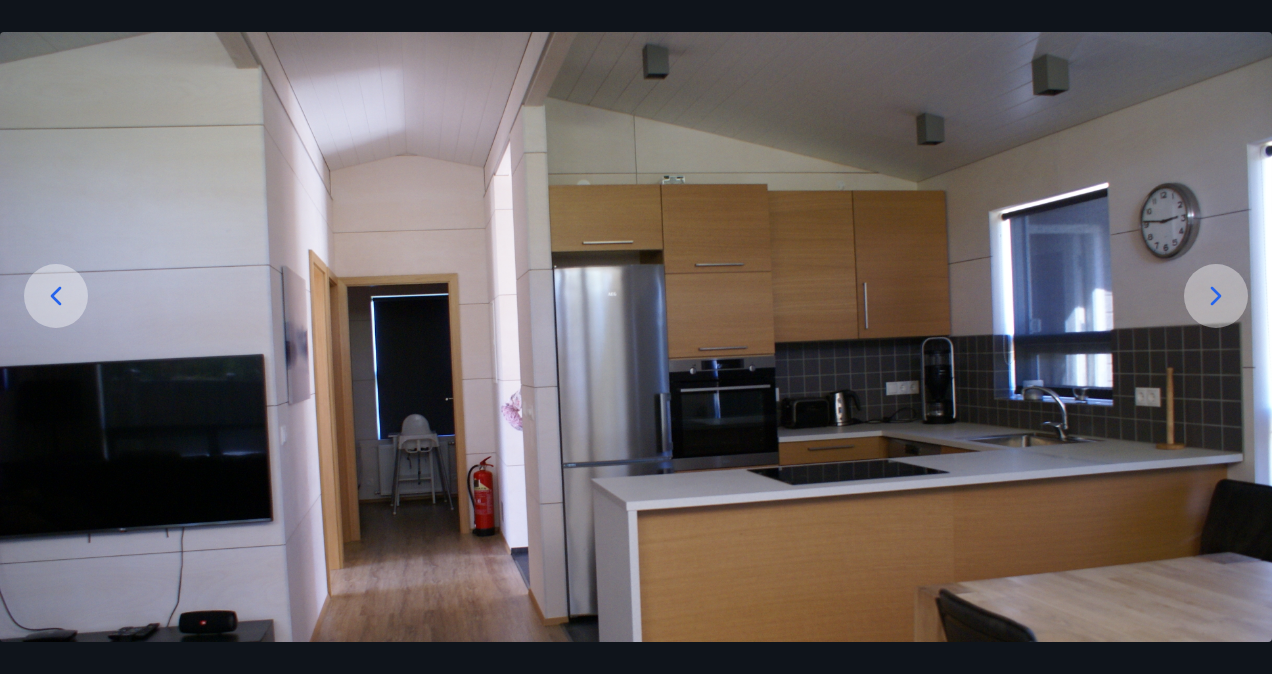 scroll, scrollTop: 122, scrollLeft: 0, axis: vertical 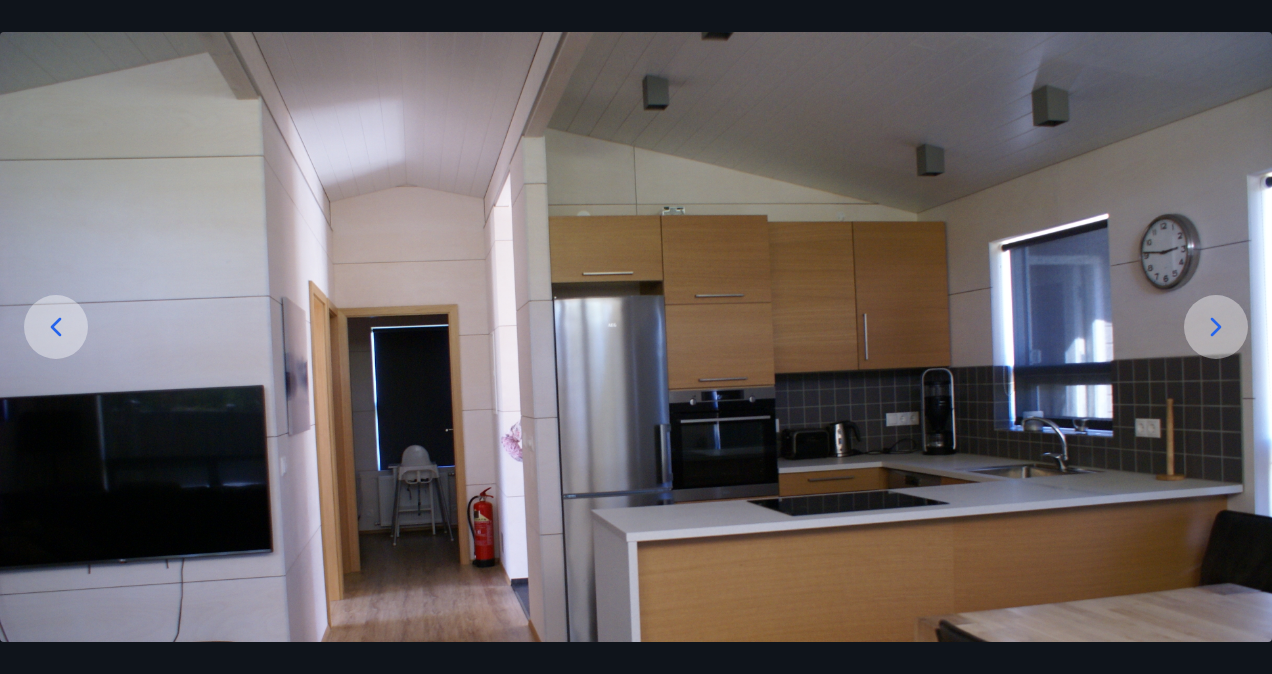 click 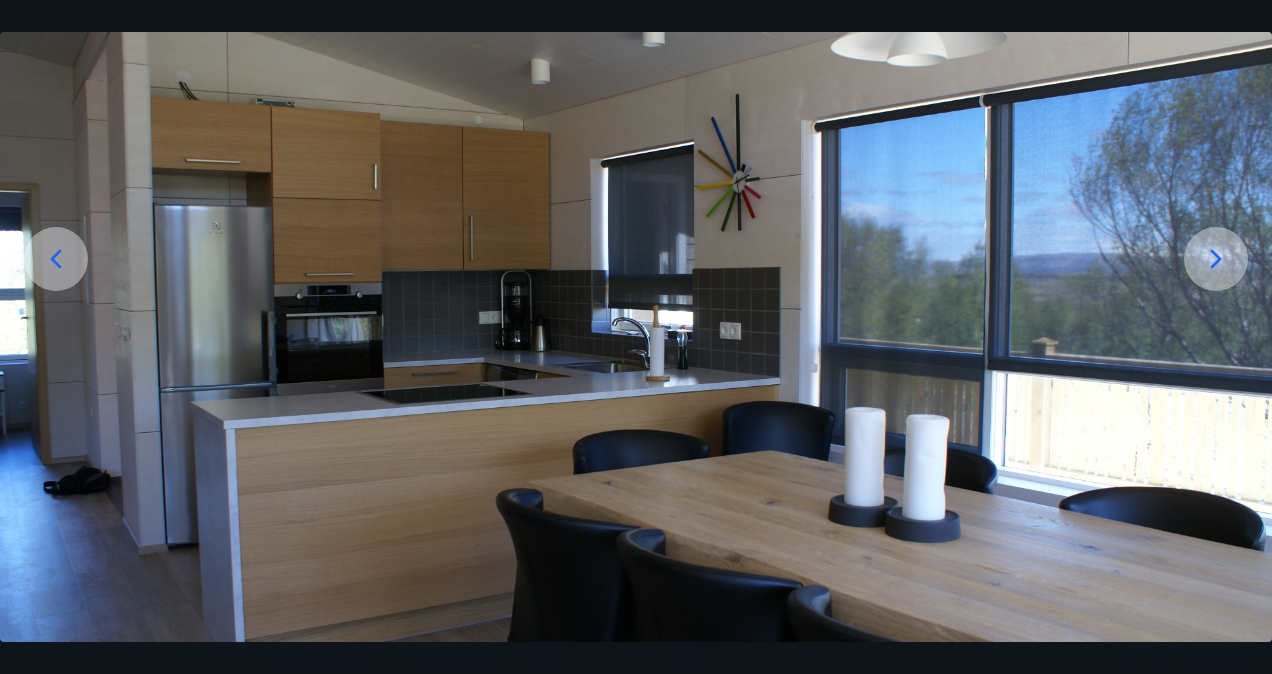 scroll, scrollTop: 222, scrollLeft: 0, axis: vertical 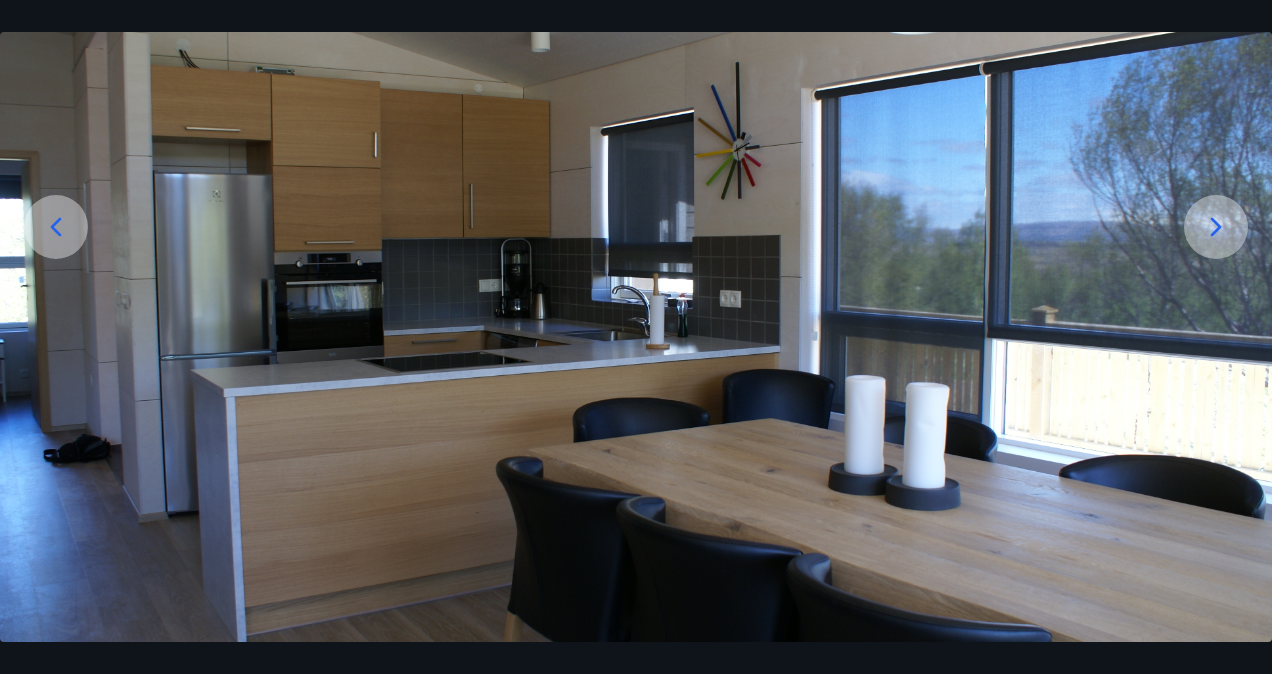 click 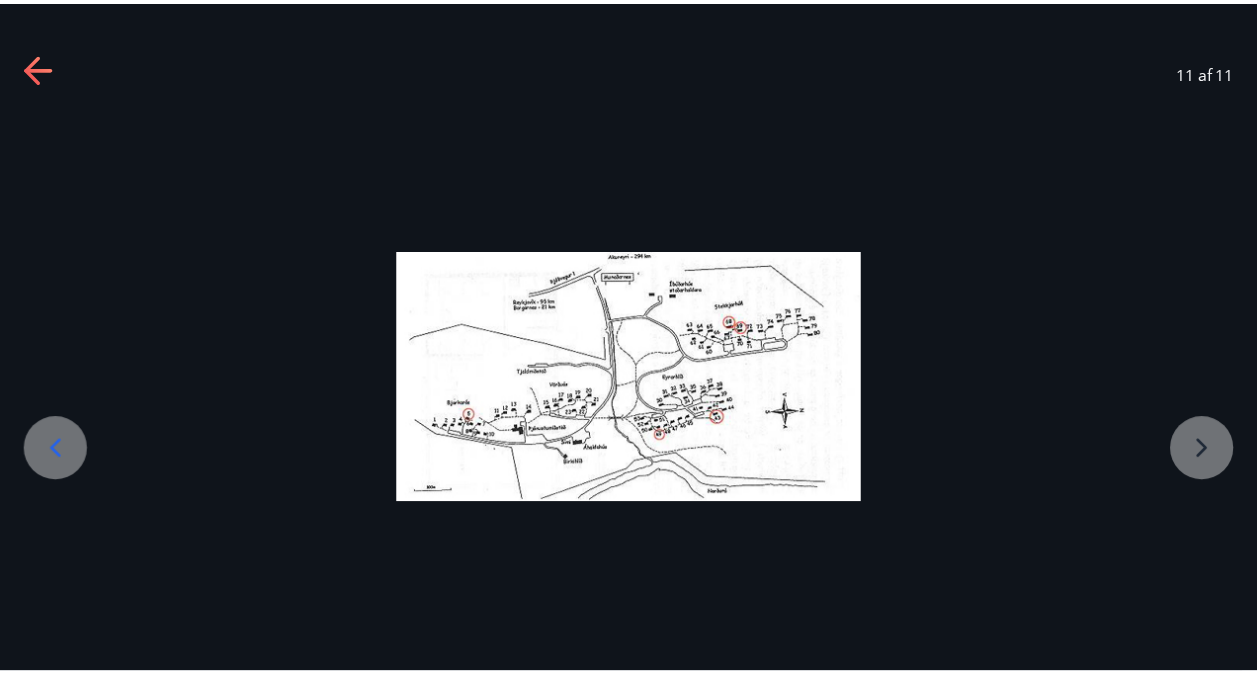 scroll, scrollTop: 0, scrollLeft: 0, axis: both 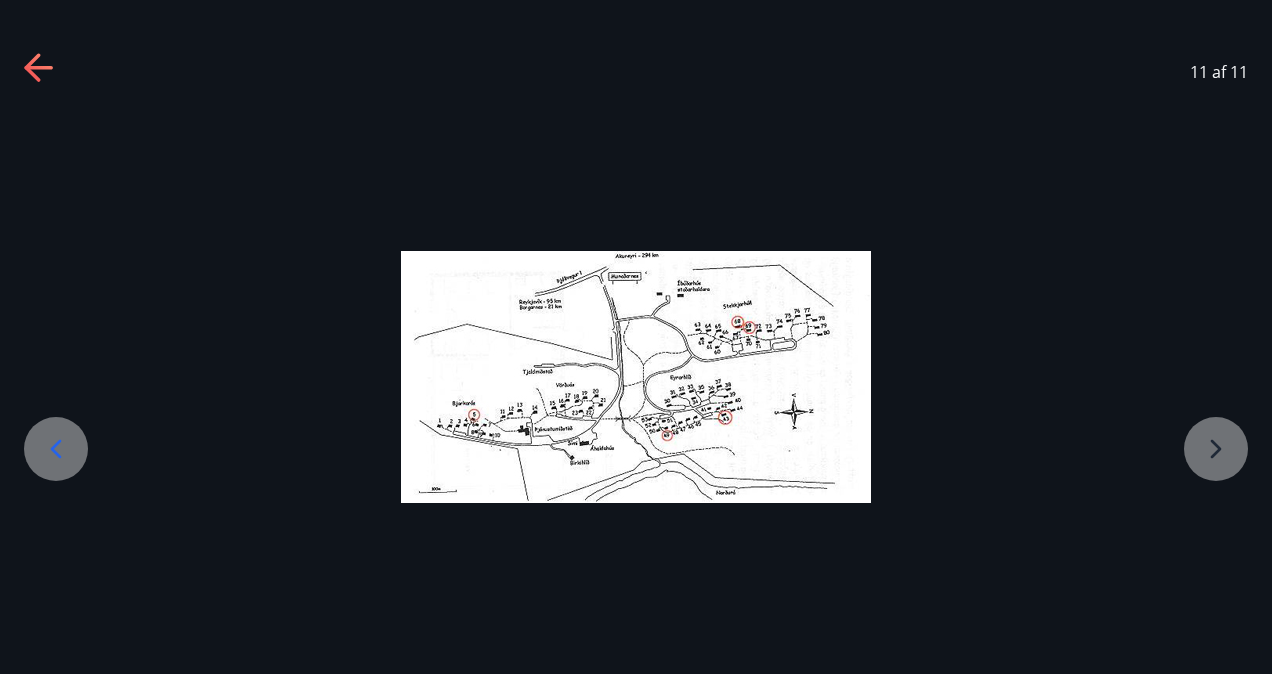 click at bounding box center [636, 377] 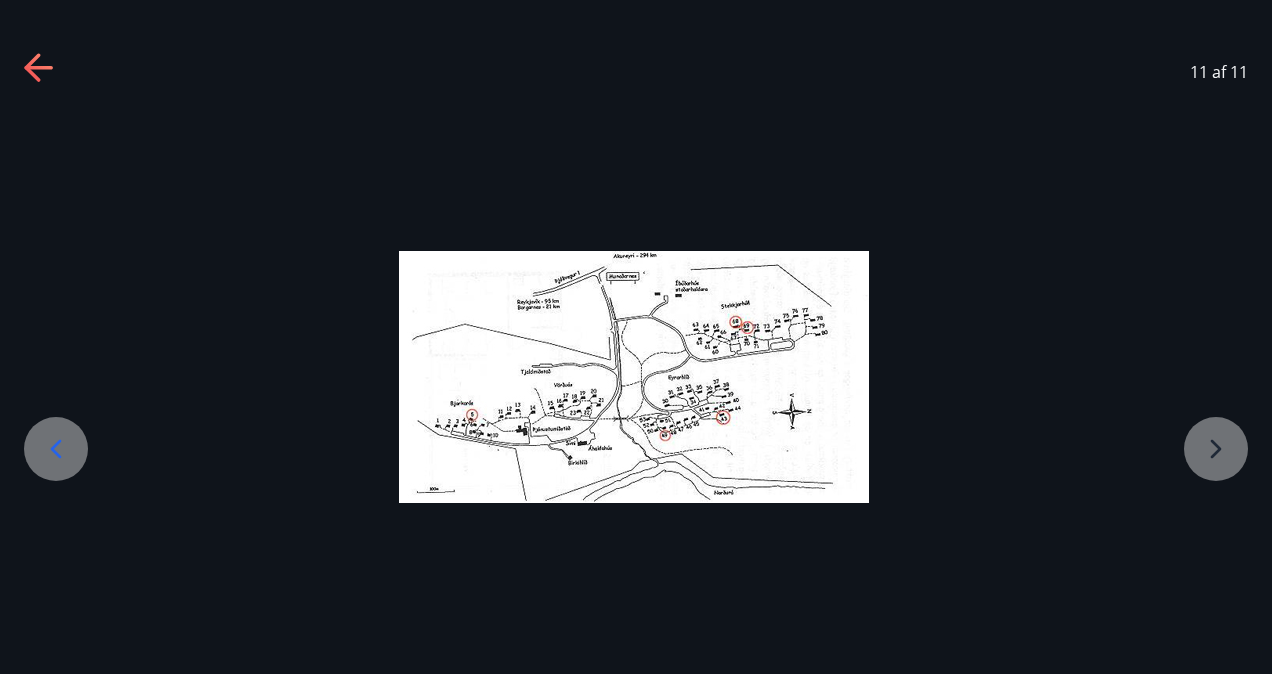 drag, startPoint x: 654, startPoint y: 452, endPoint x: 592, endPoint y: 466, distance: 63.560993 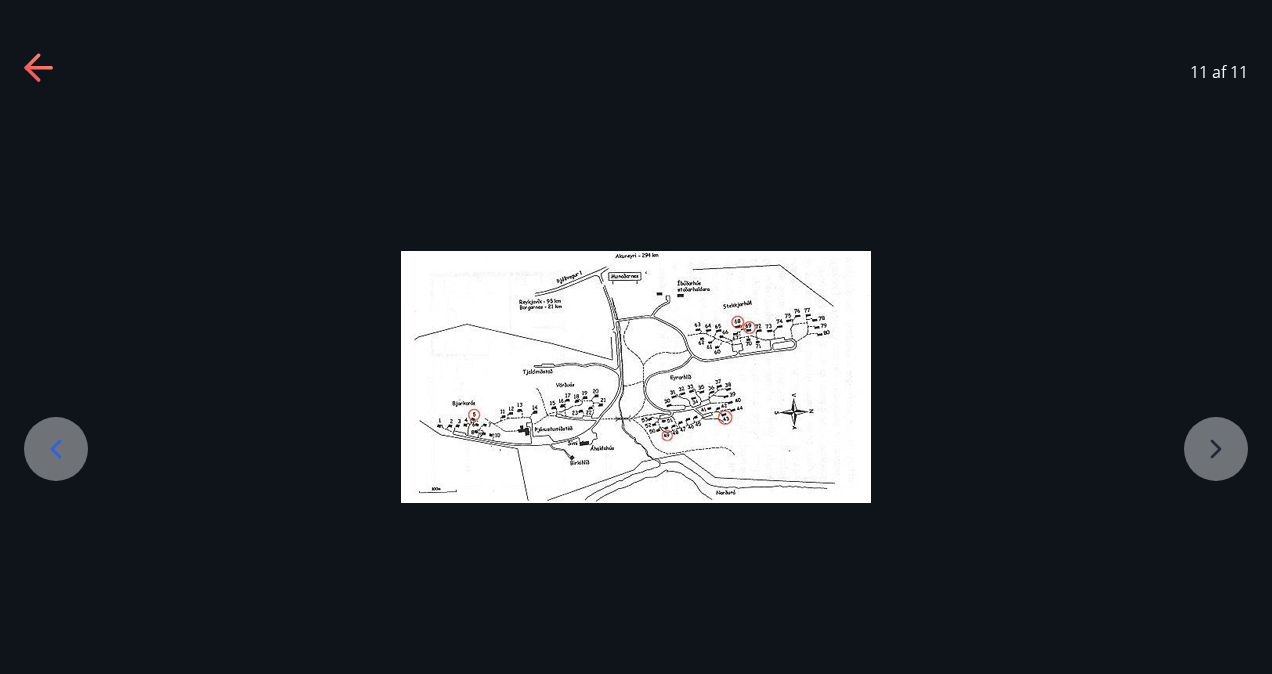click 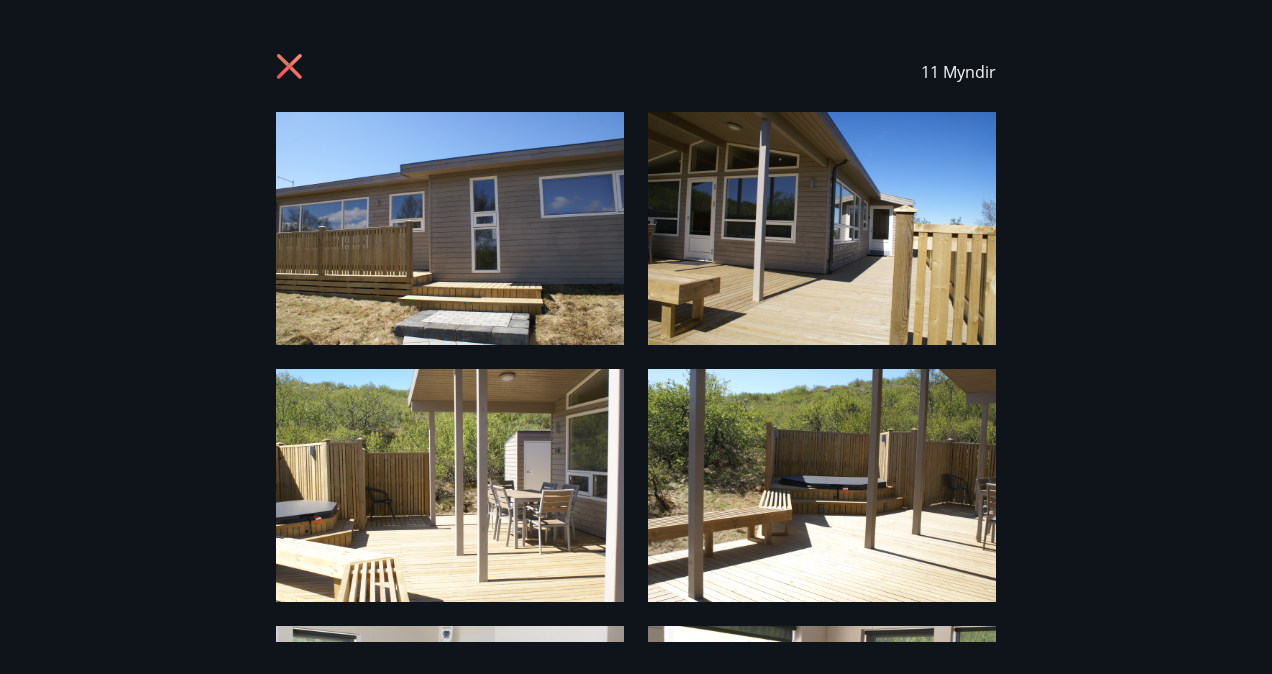 click 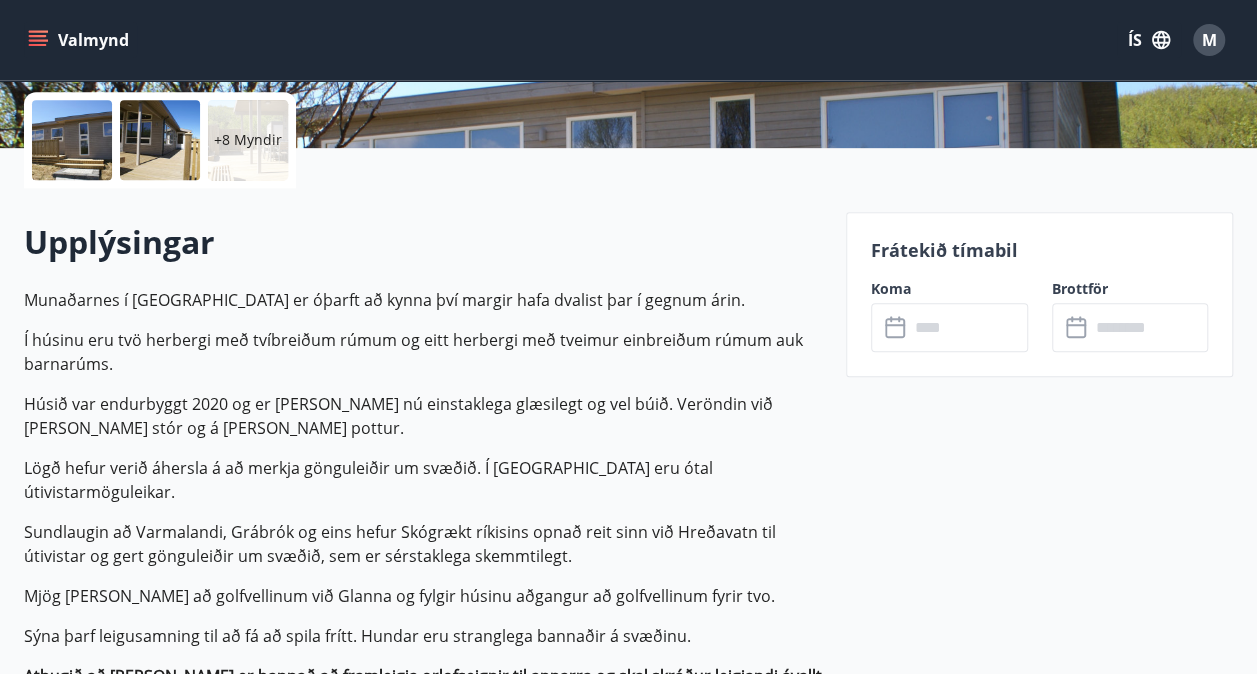 scroll, scrollTop: 200, scrollLeft: 0, axis: vertical 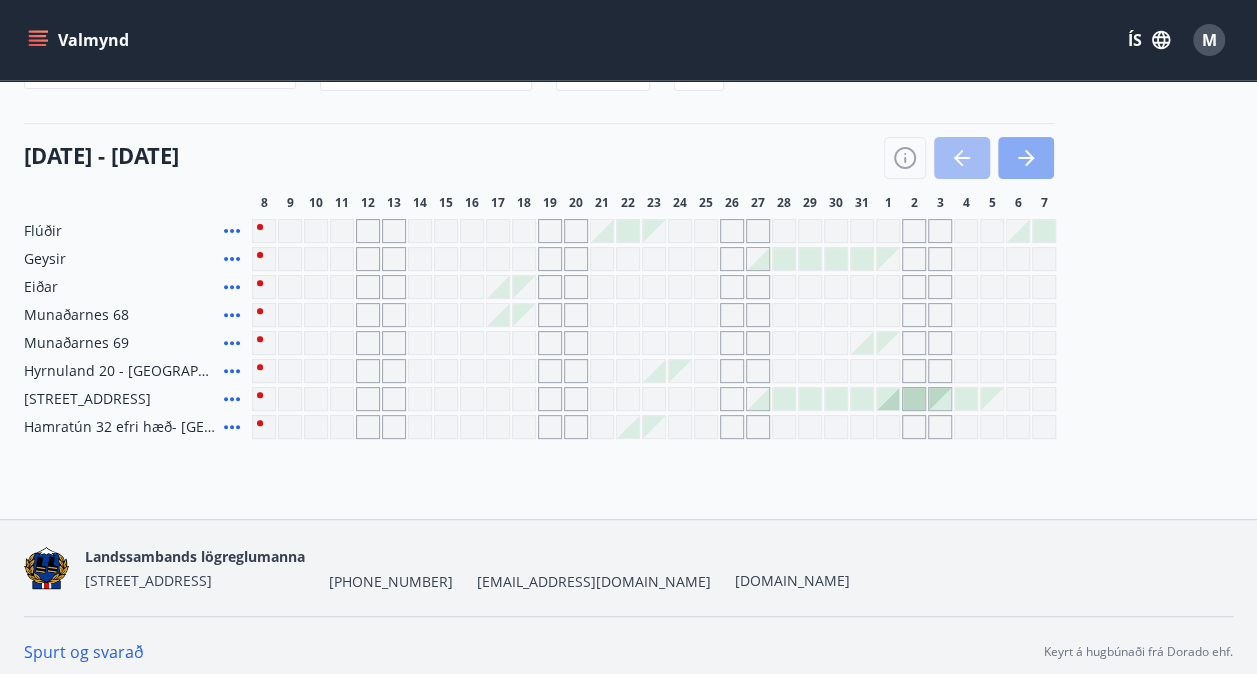 click 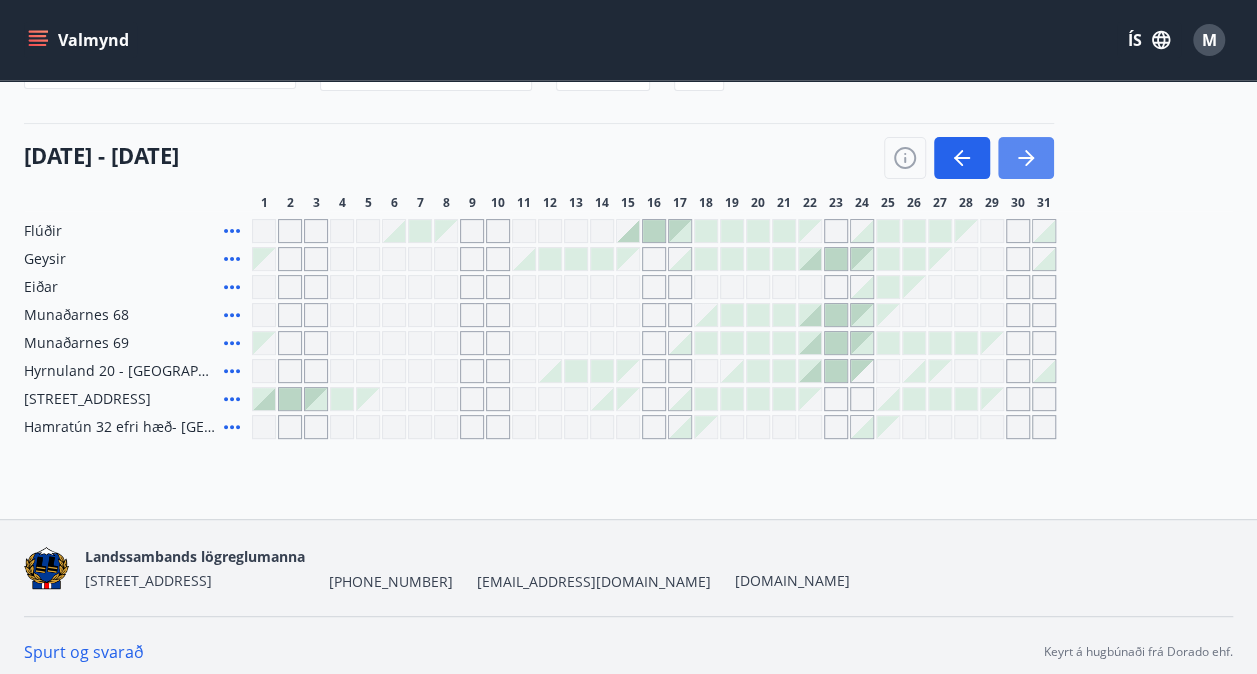 click 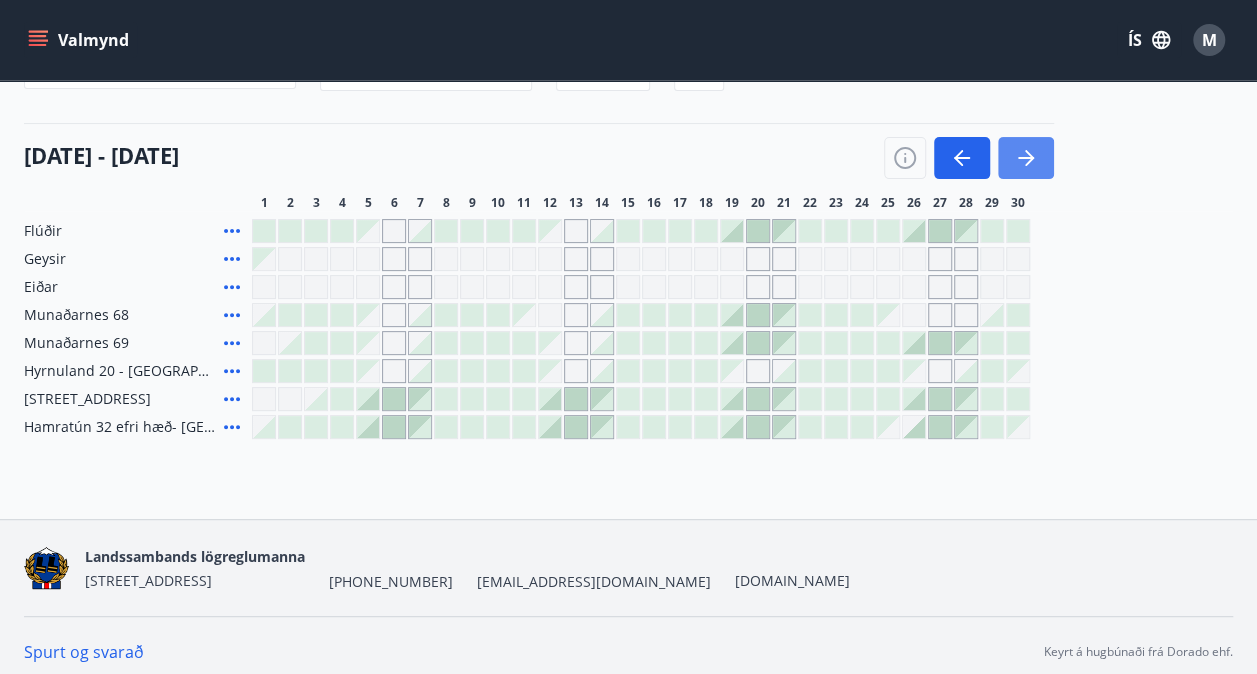 click 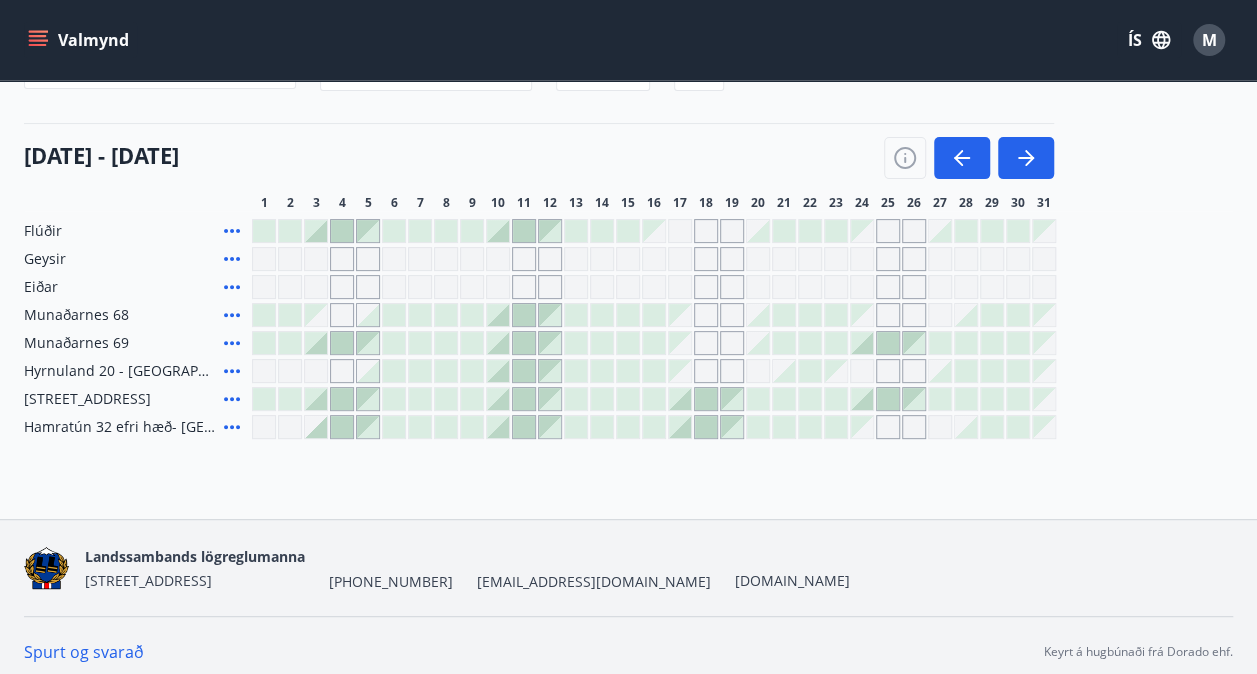click at bounding box center (654, 315) 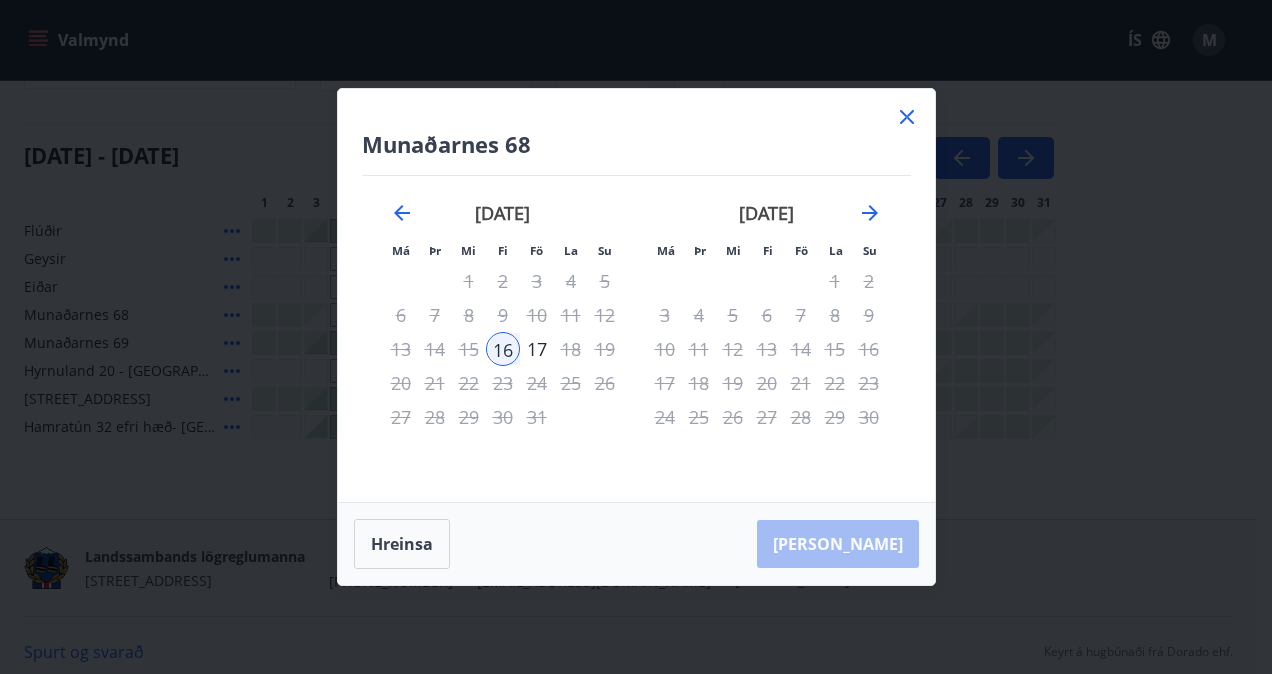 click 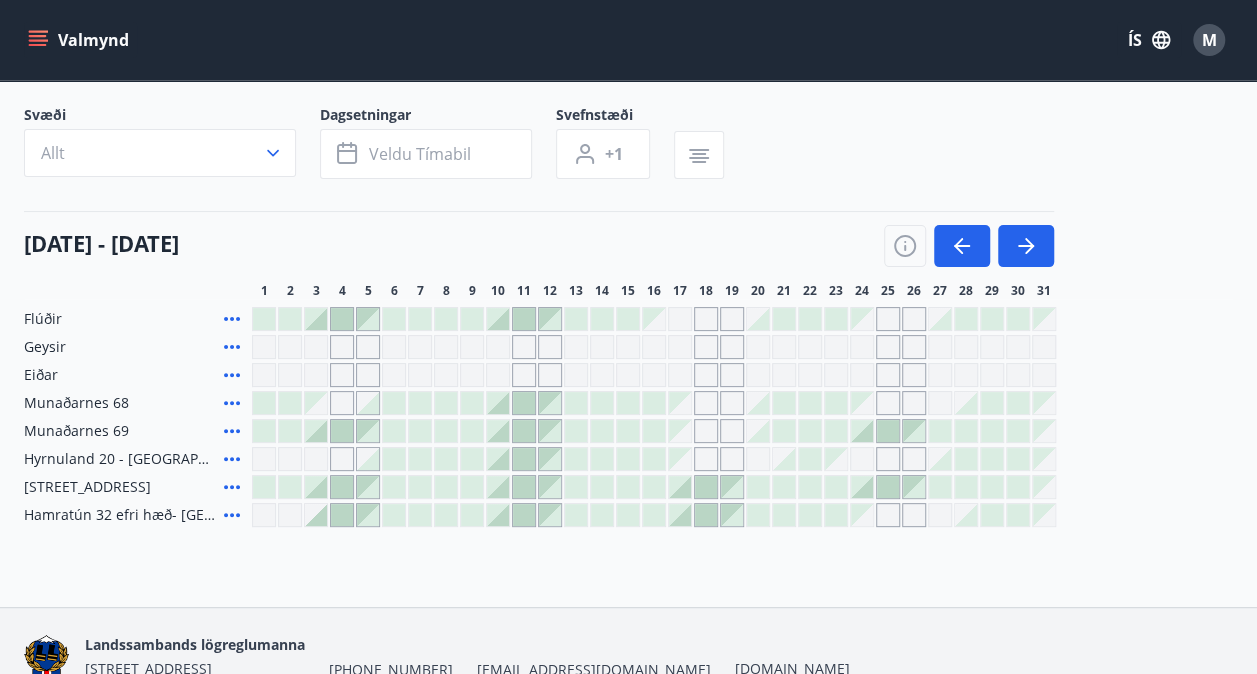scroll, scrollTop: 111, scrollLeft: 0, axis: vertical 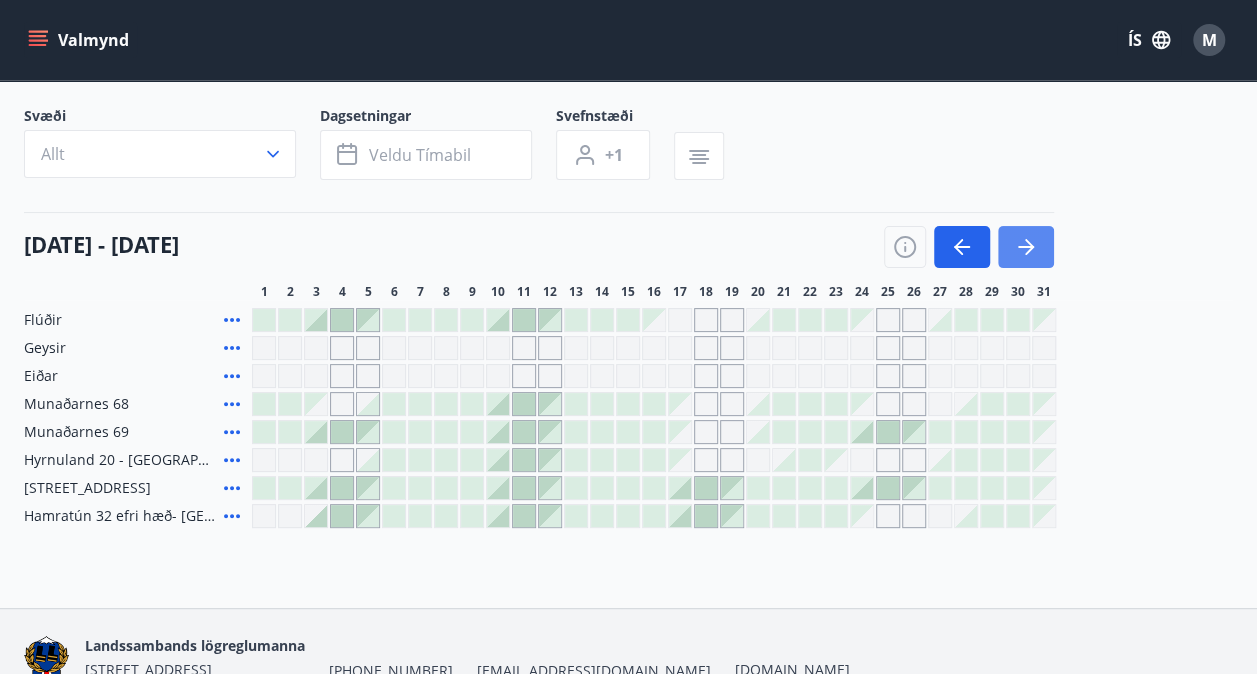 click 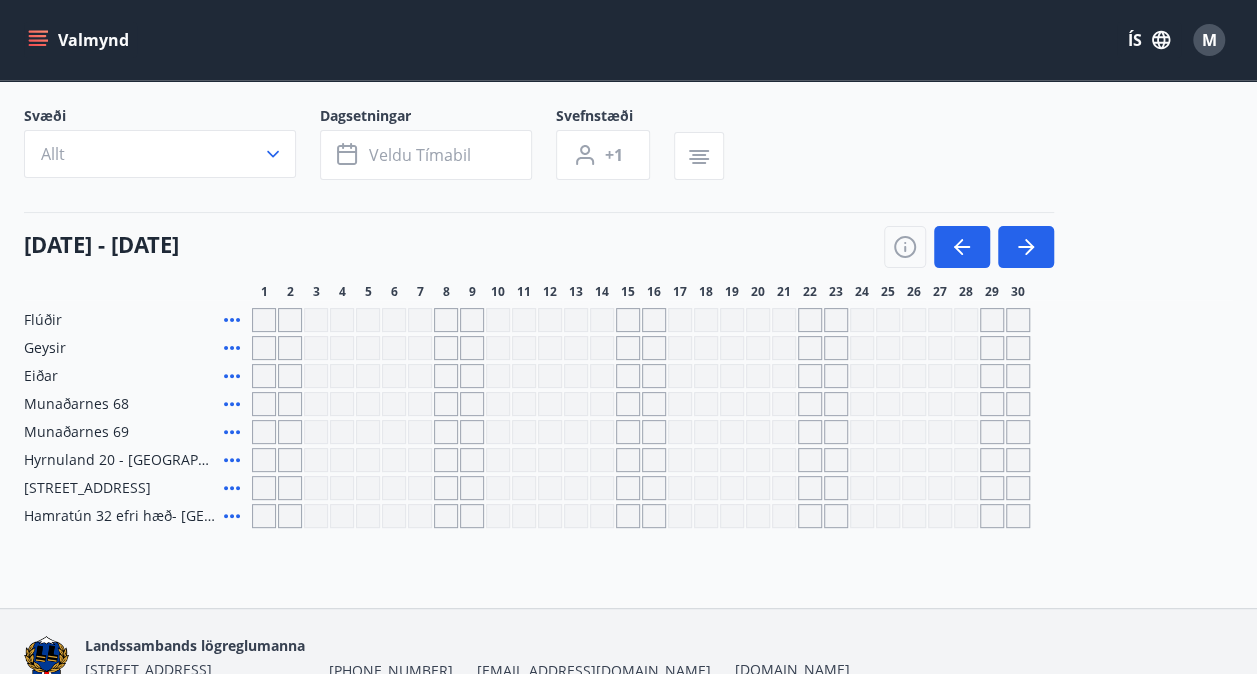 click on "Flúðir Geysir Eiðar Munaðarnes 68 Munaðarnes 69 [GEOGRAPHIC_DATA] 20 - [GEOGRAPHIC_DATA] Hátún 4, Reykjavík Hamratún 32 efri hæð- [GEOGRAPHIC_DATA]" at bounding box center (628, 418) 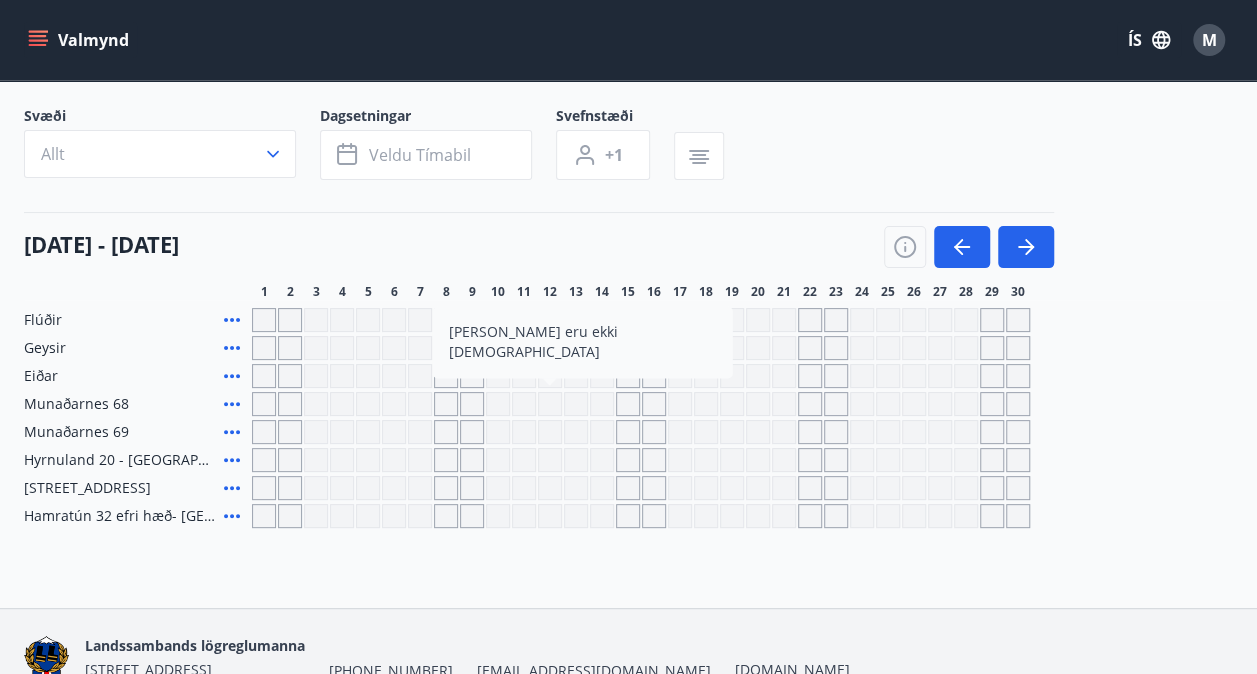 click on "[PERSON_NAME] eru ekki [DEMOGRAPHIC_DATA]" at bounding box center [641, 404] 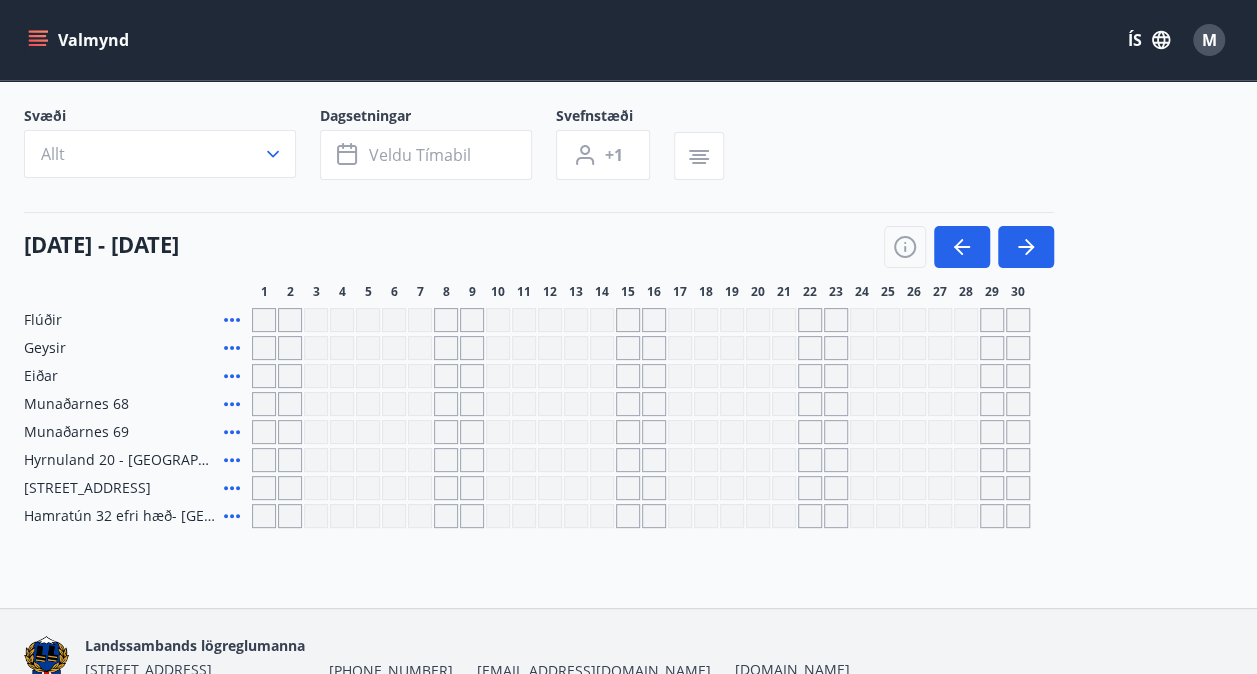 click at bounding box center (628, 404) 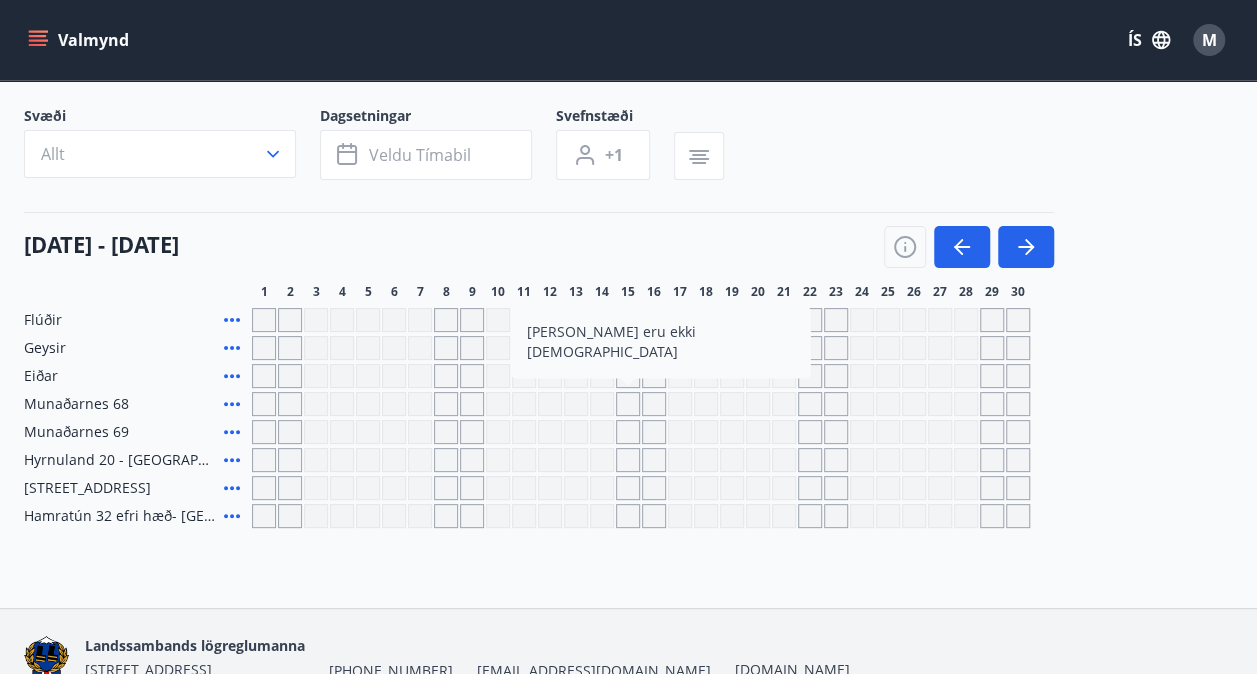 click at bounding box center (654, 404) 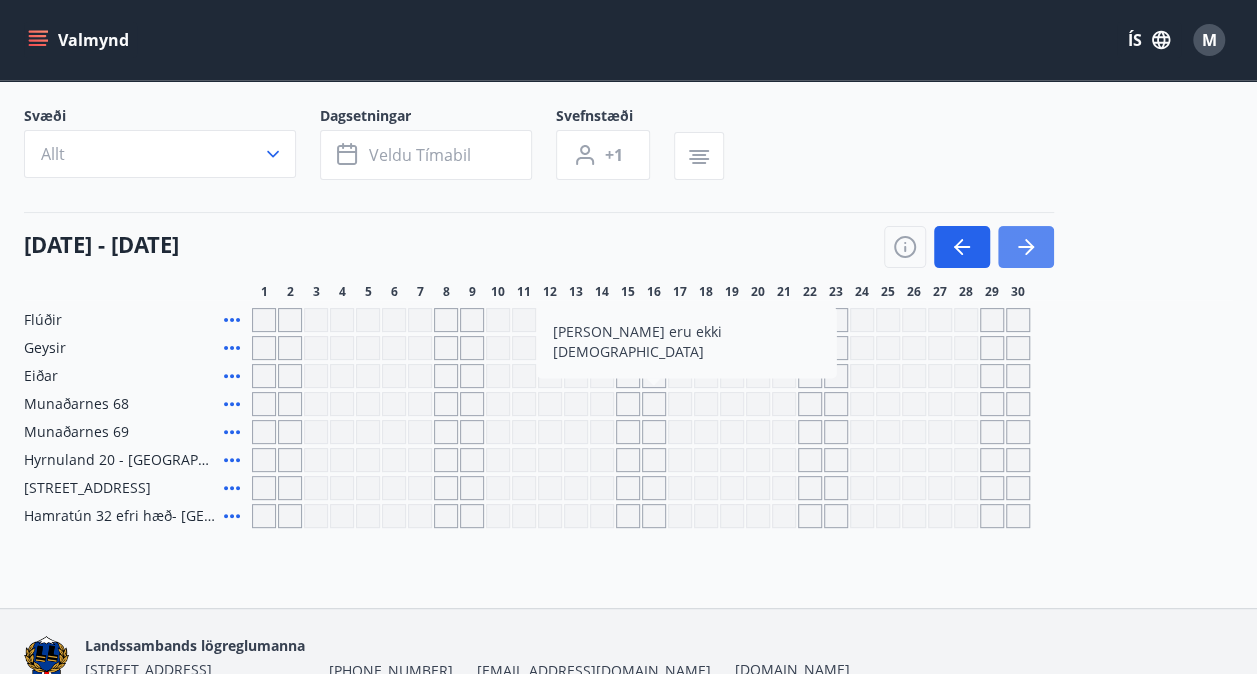 click 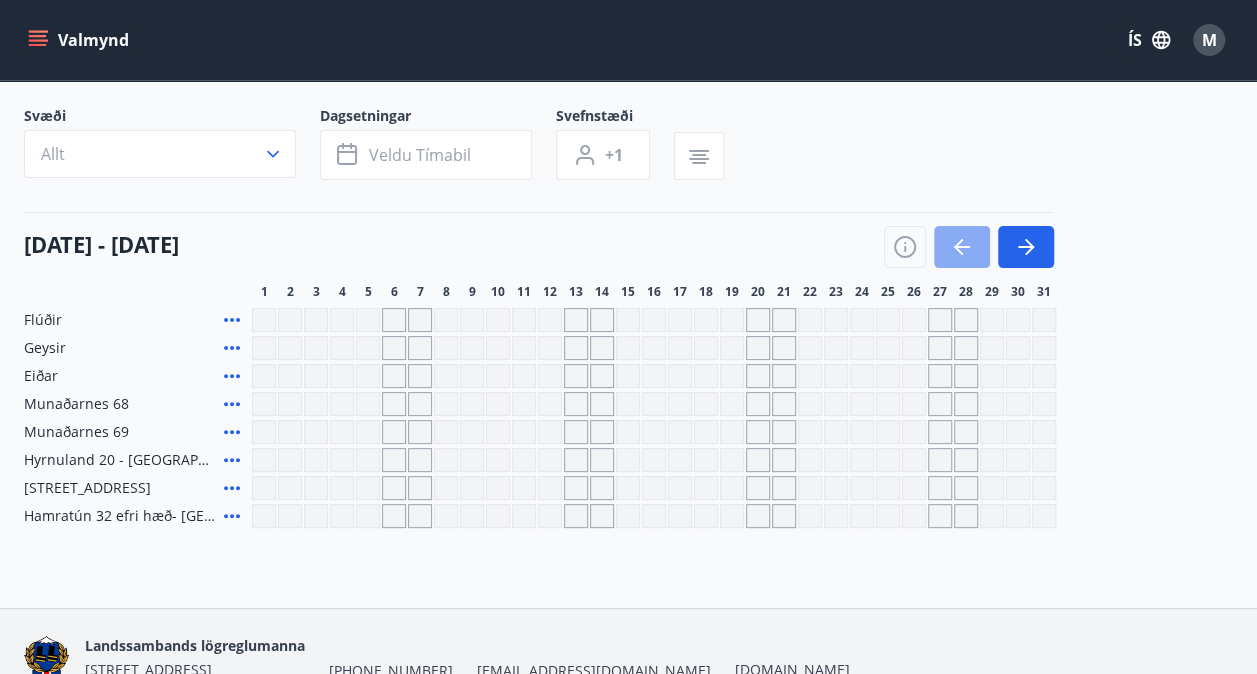 click at bounding box center (962, 247) 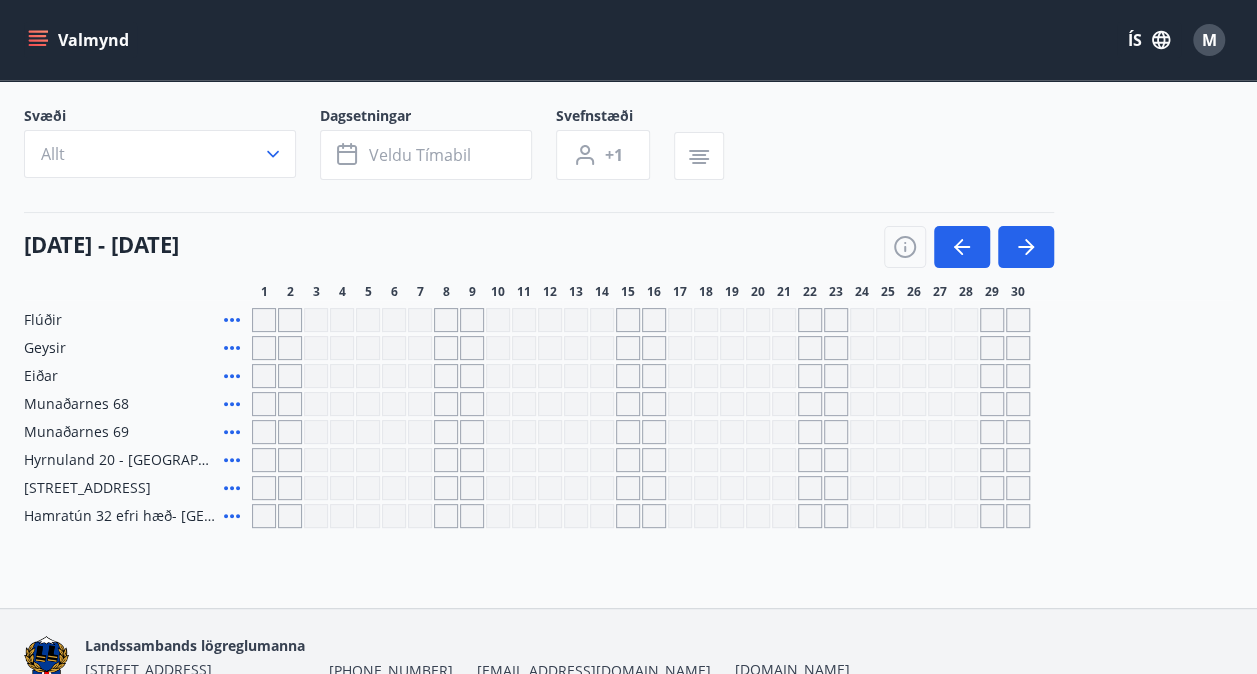 drag, startPoint x: 963, startPoint y: 251, endPoint x: 1081, endPoint y: 154, distance: 152.75143 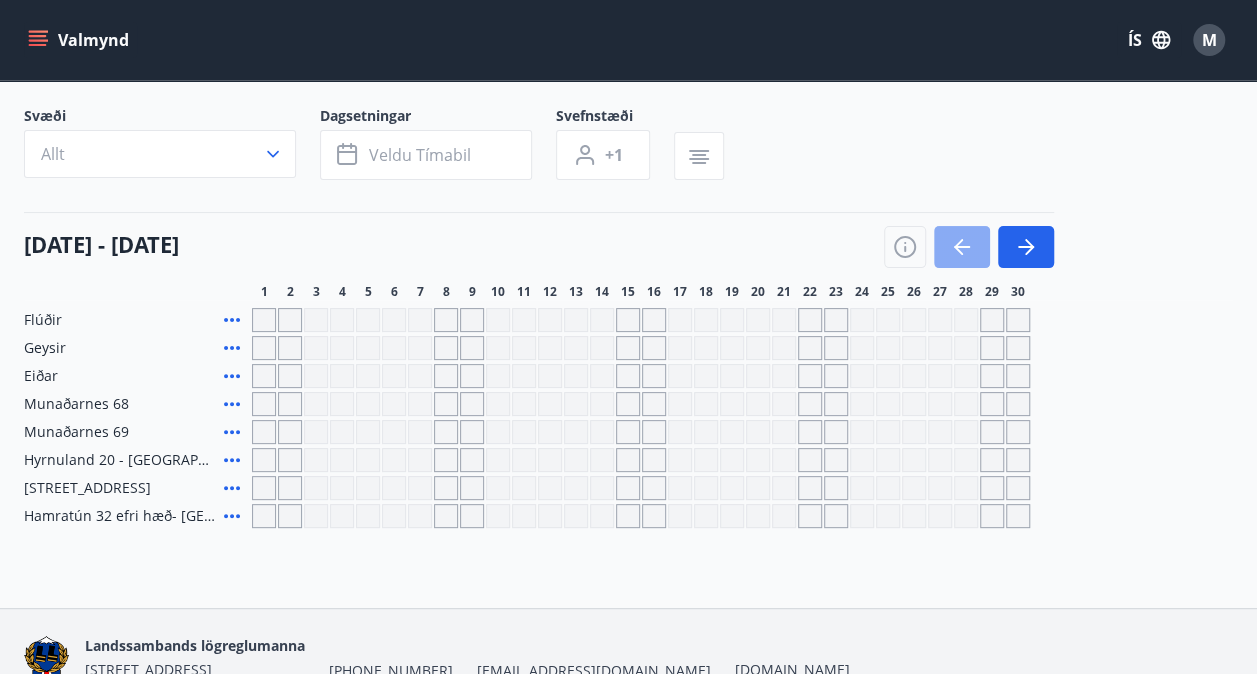 click at bounding box center [962, 247] 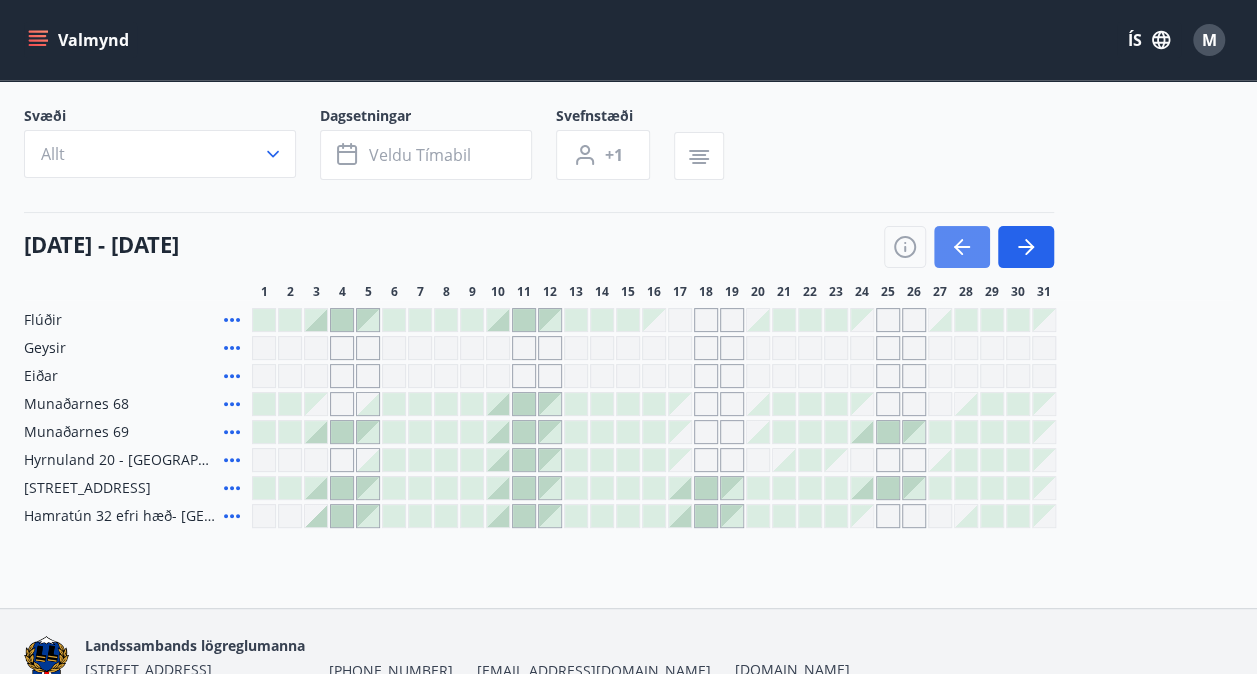 click at bounding box center [962, 247] 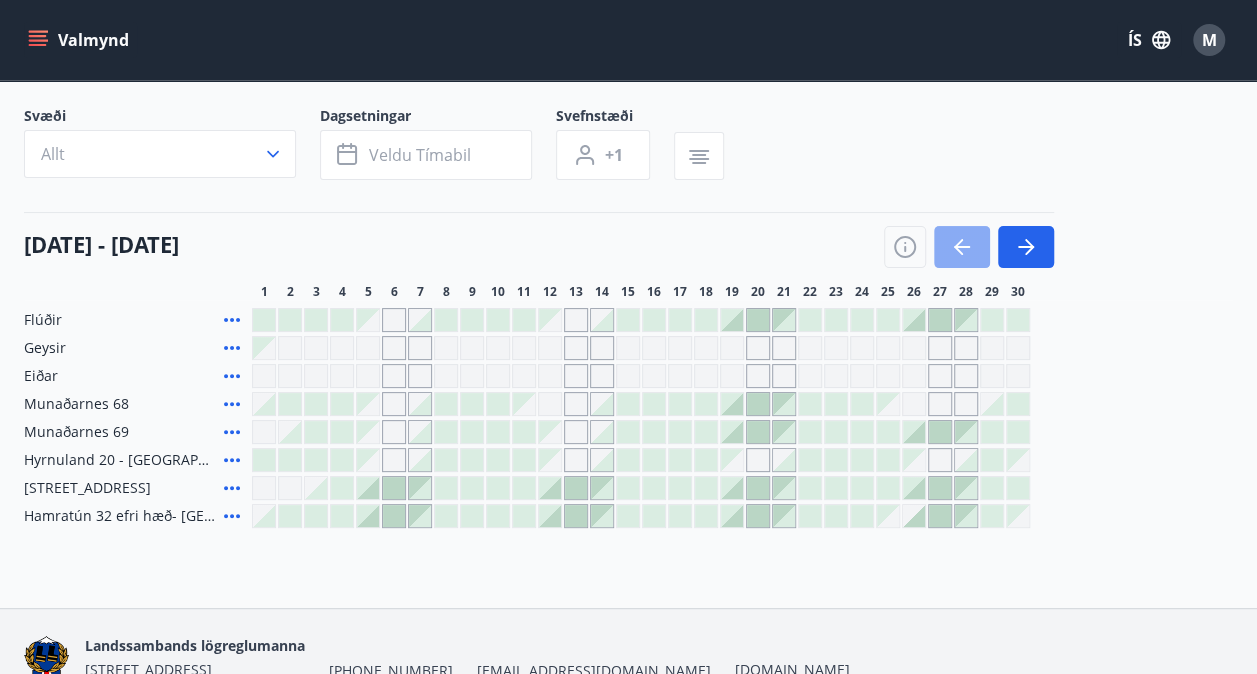 click at bounding box center (962, 247) 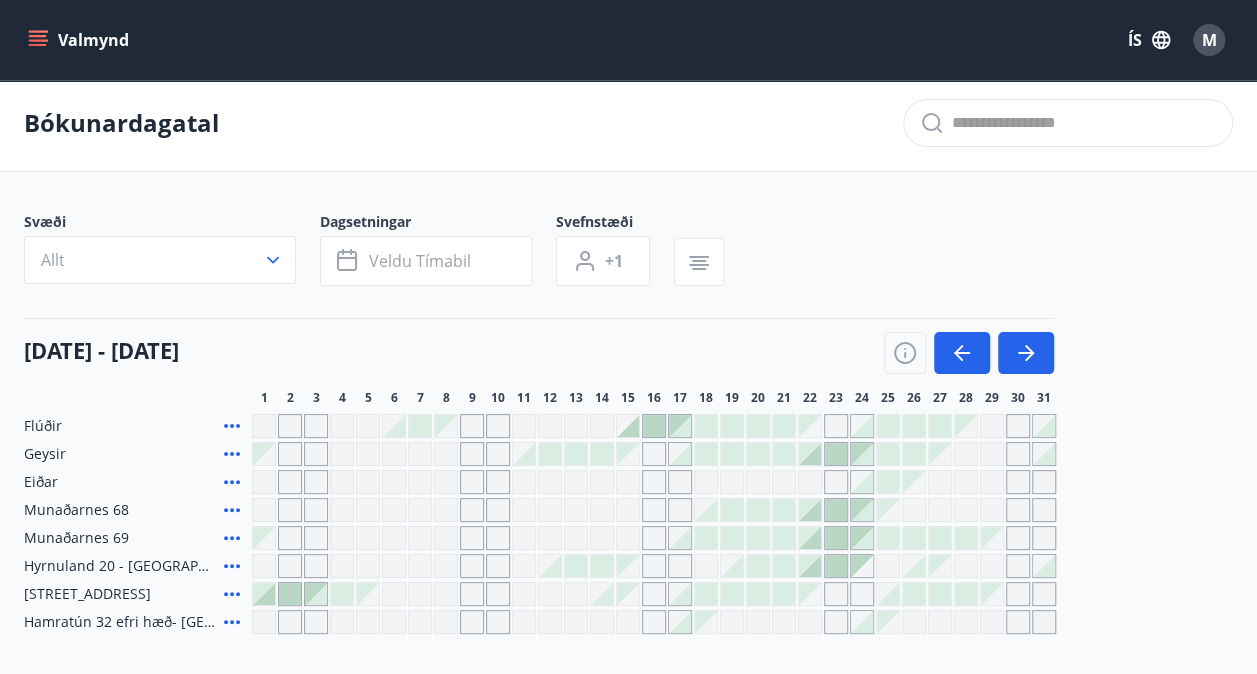 scroll, scrollTop: 0, scrollLeft: 0, axis: both 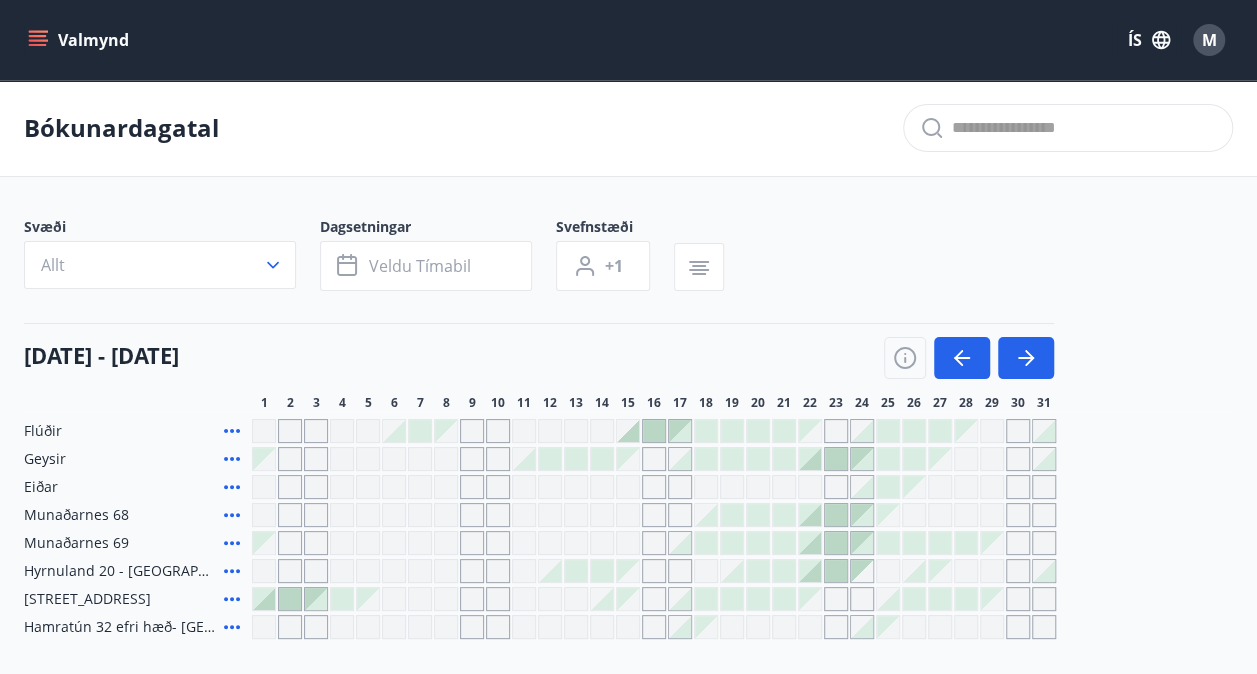 click 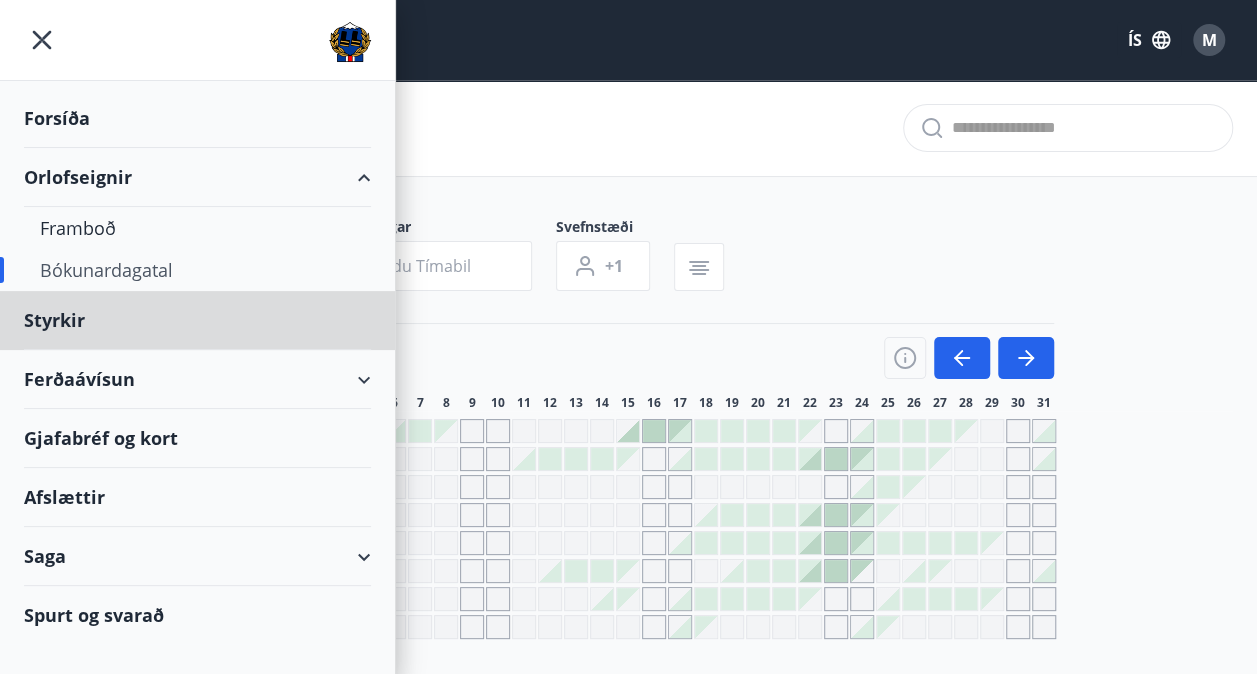 click on "Forsíða" at bounding box center (197, 118) 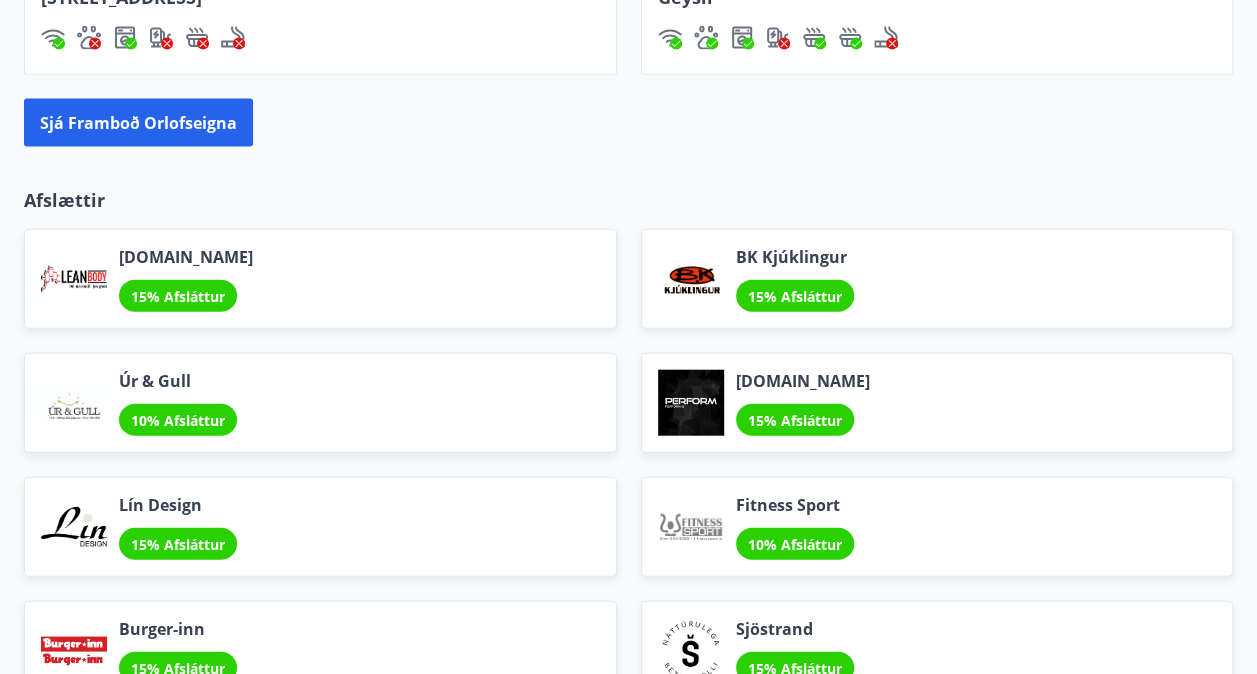 scroll, scrollTop: 2400, scrollLeft: 0, axis: vertical 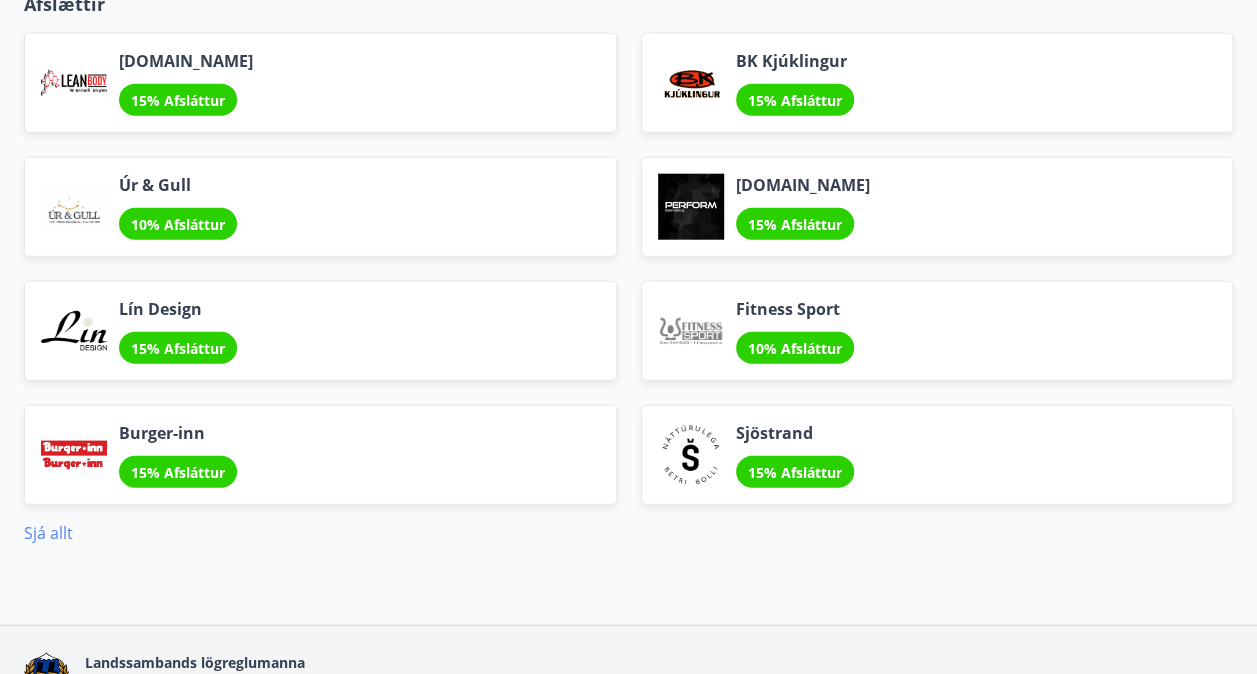 click on "Sjá allt" at bounding box center (48, 533) 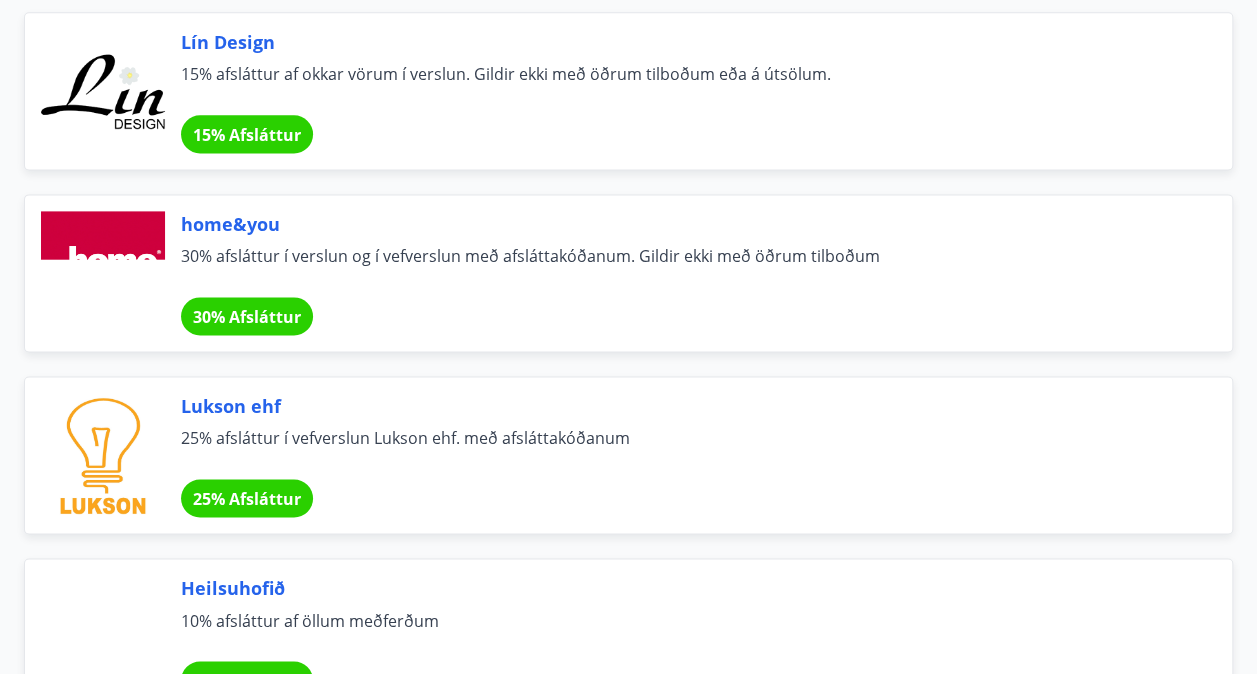 scroll, scrollTop: 1200, scrollLeft: 0, axis: vertical 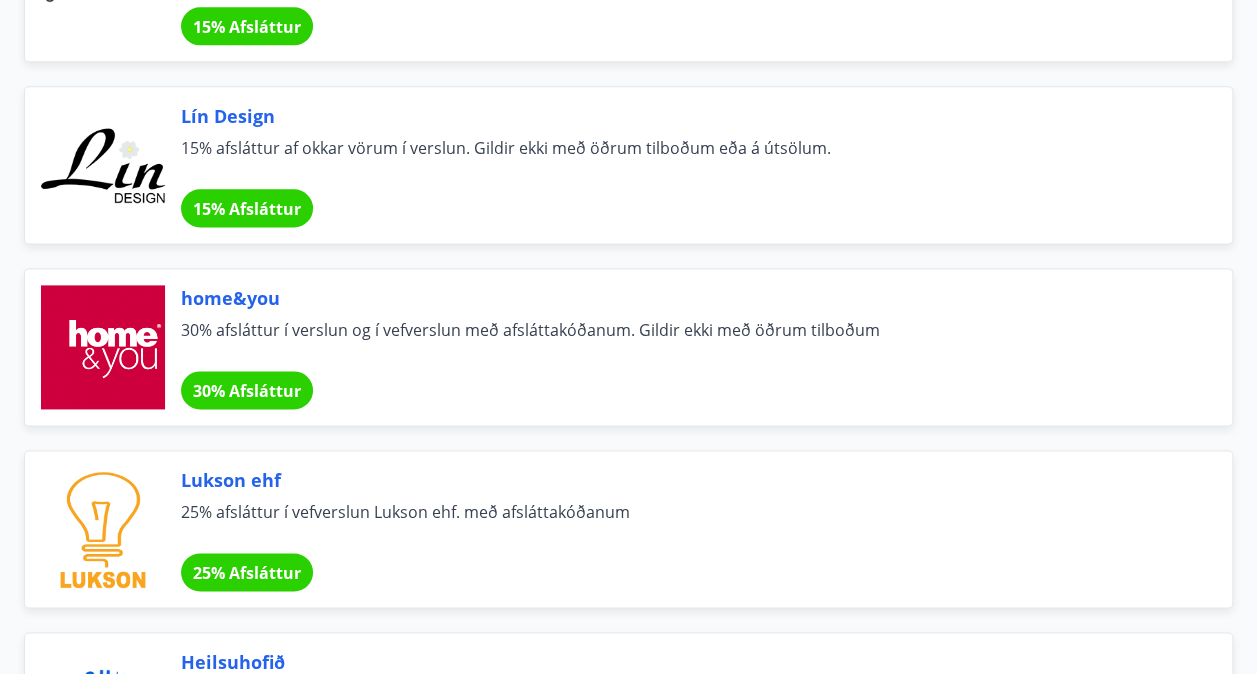 click on "15% Afsláttur" at bounding box center (247, 209) 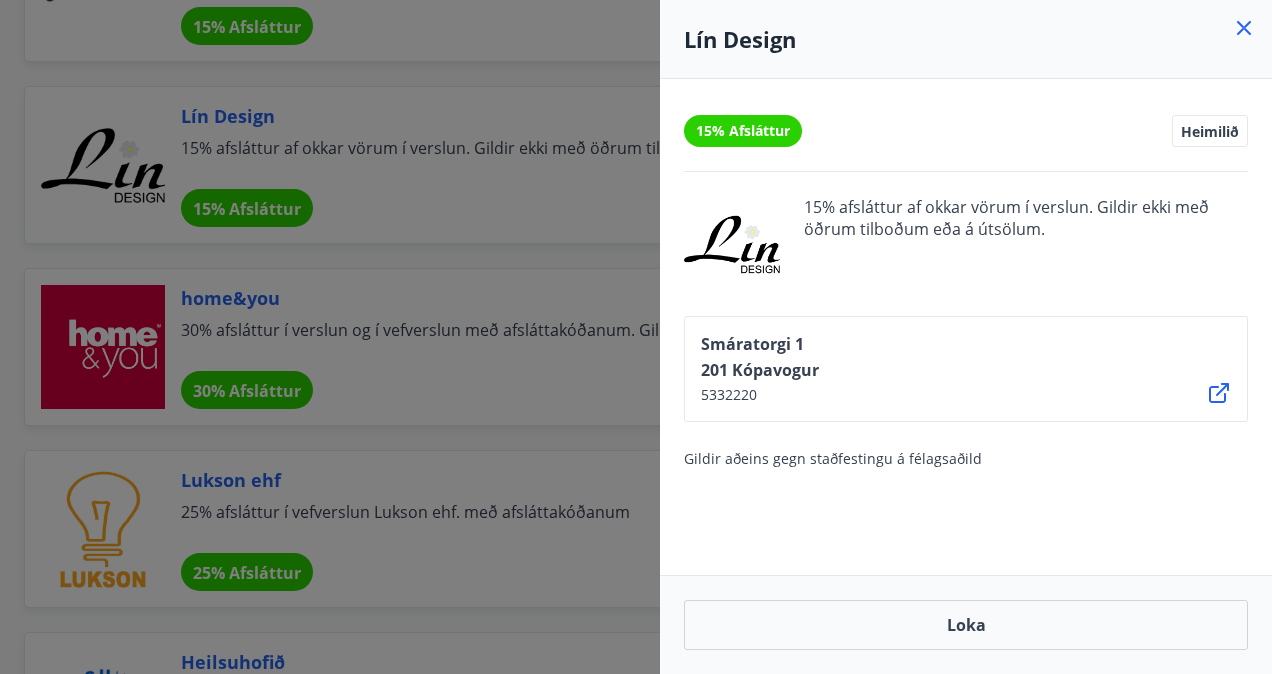 click 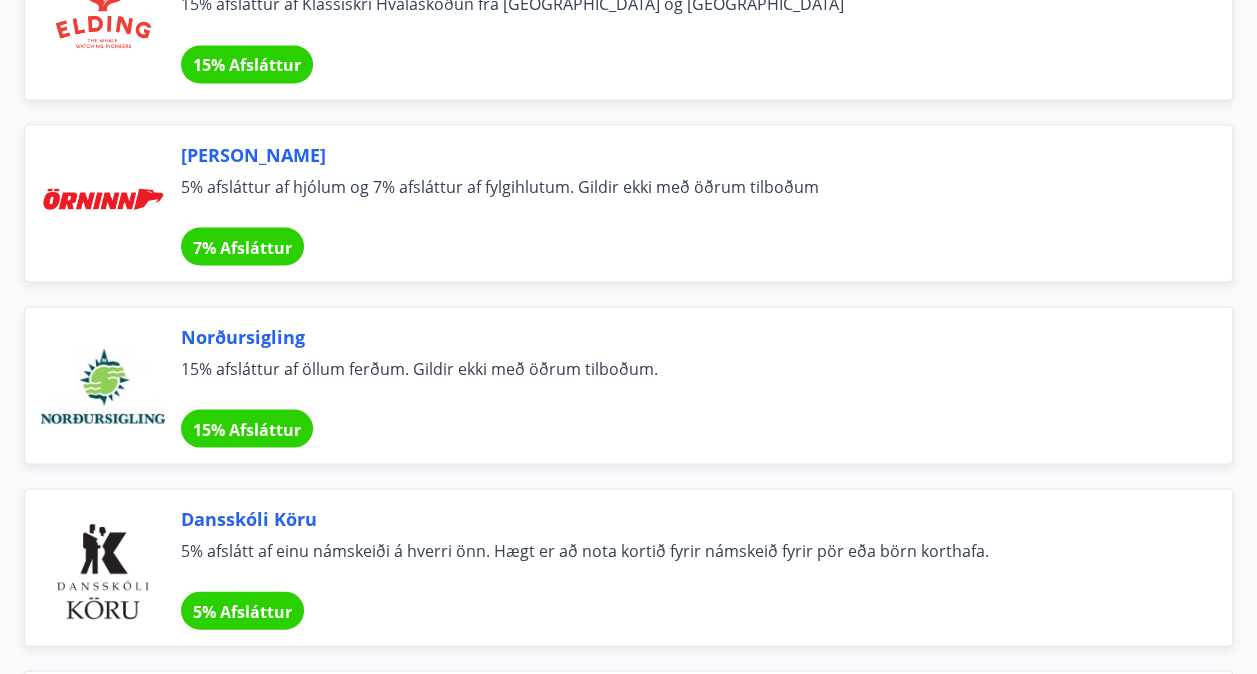 scroll, scrollTop: 9262, scrollLeft: 0, axis: vertical 